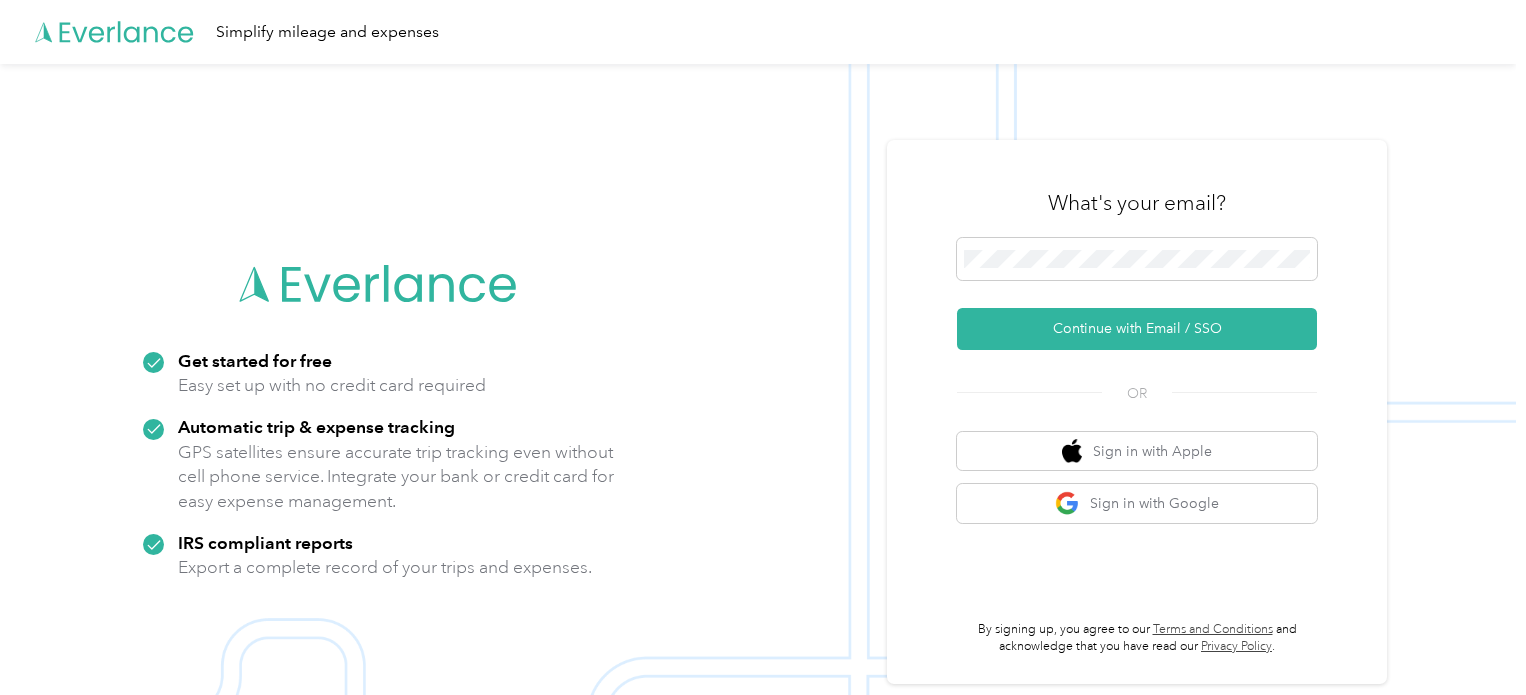 scroll, scrollTop: 0, scrollLeft: 0, axis: both 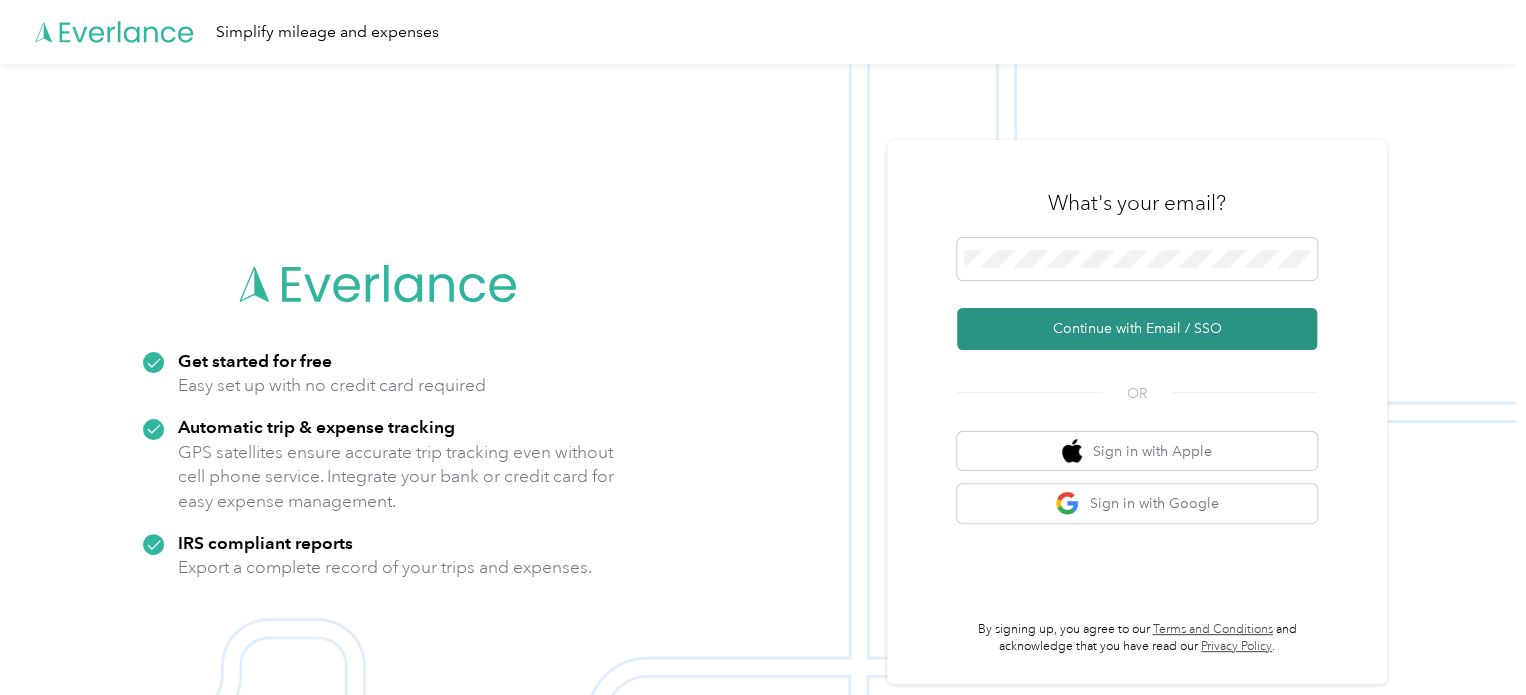 click on "Continue with Email / SSO" at bounding box center [1137, 329] 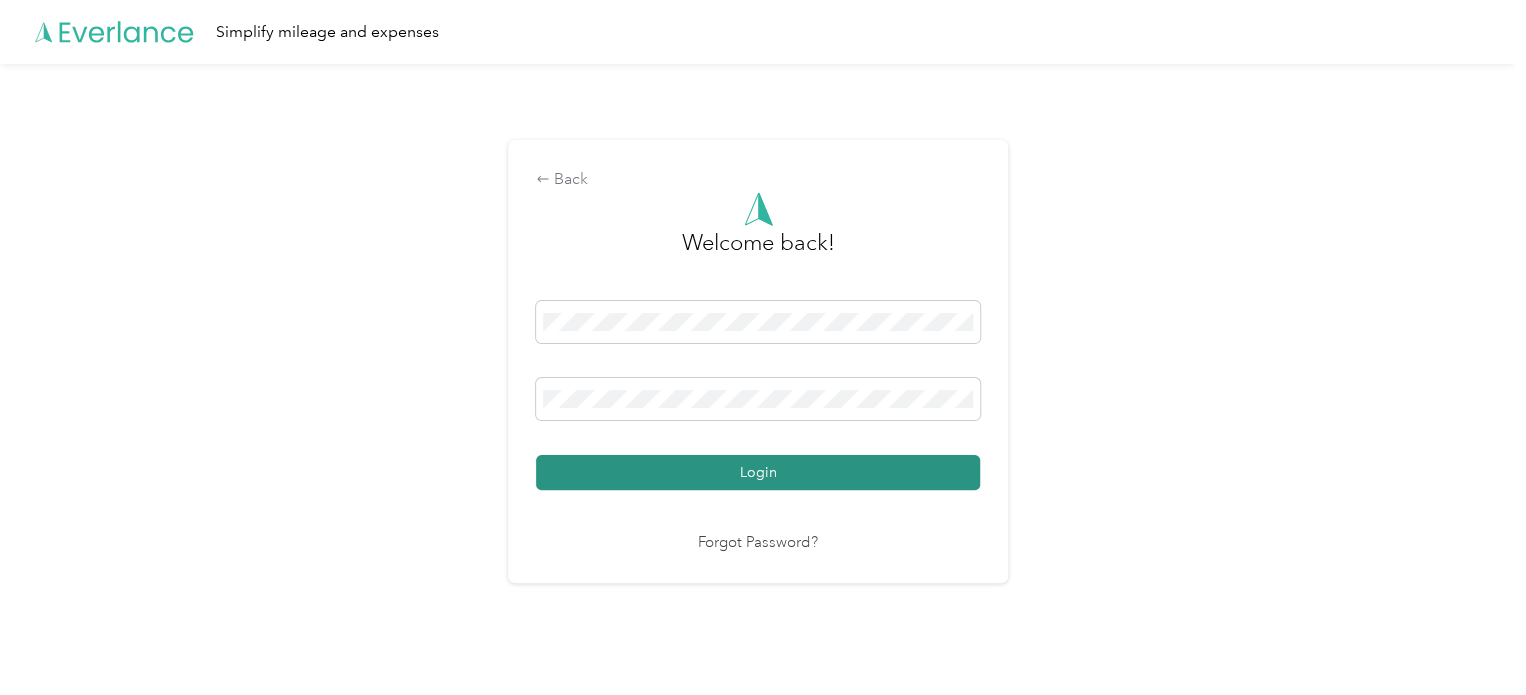 click on "Login" at bounding box center [758, 472] 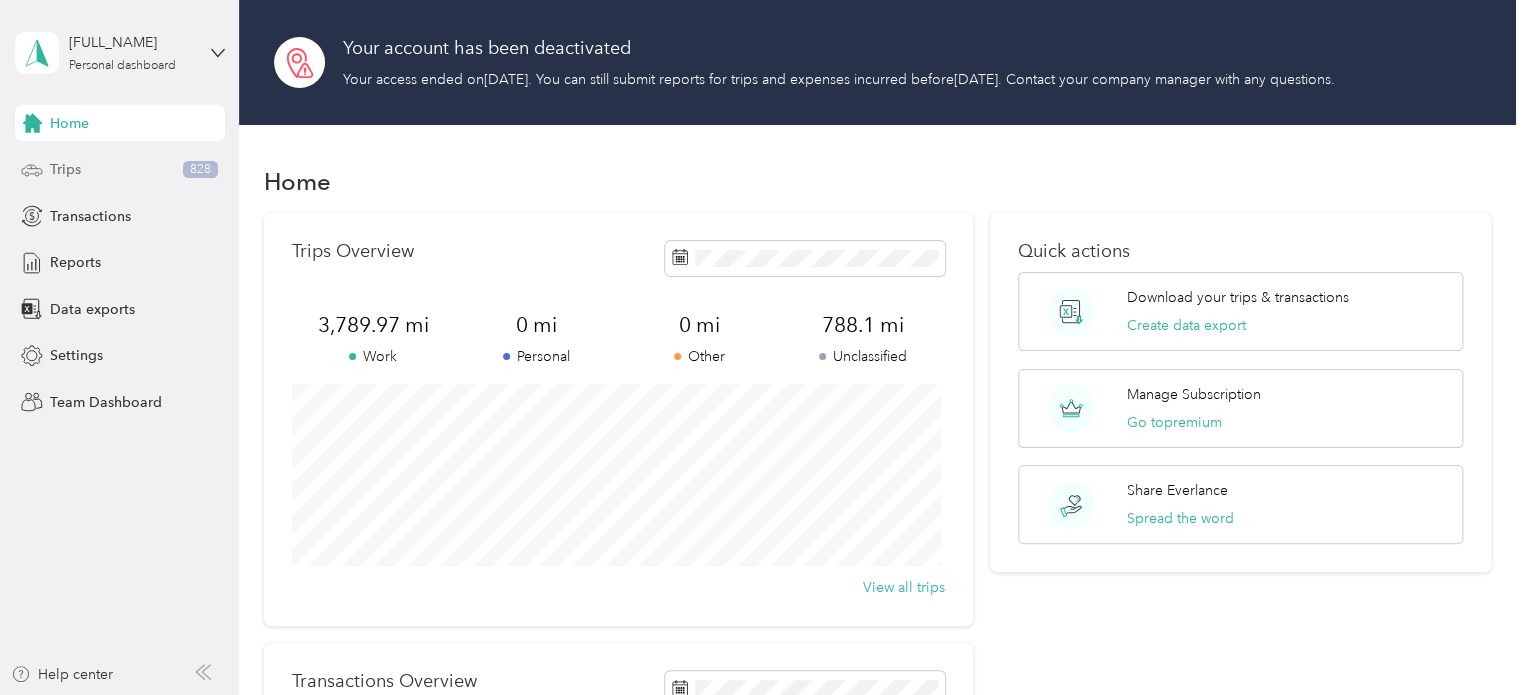 click on "Trips [NUMBER]" at bounding box center (120, 170) 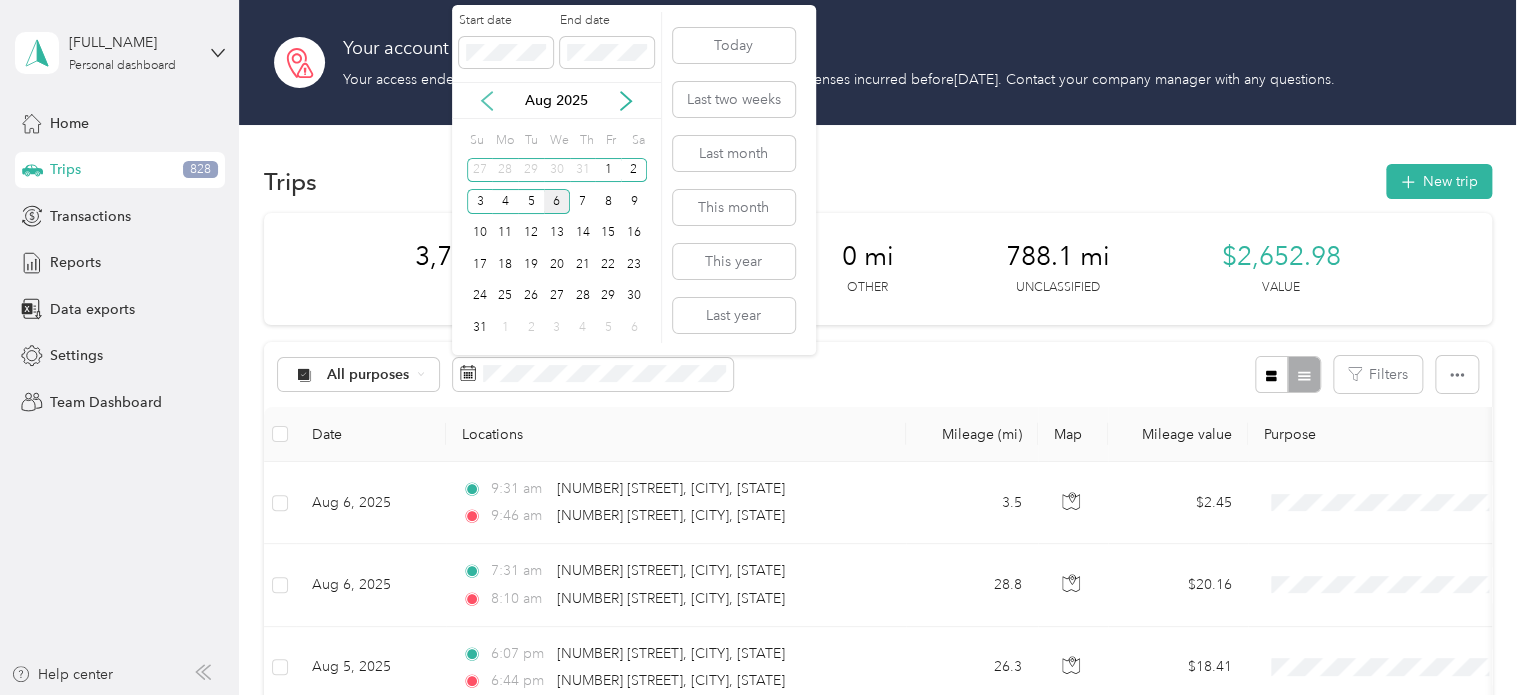 click 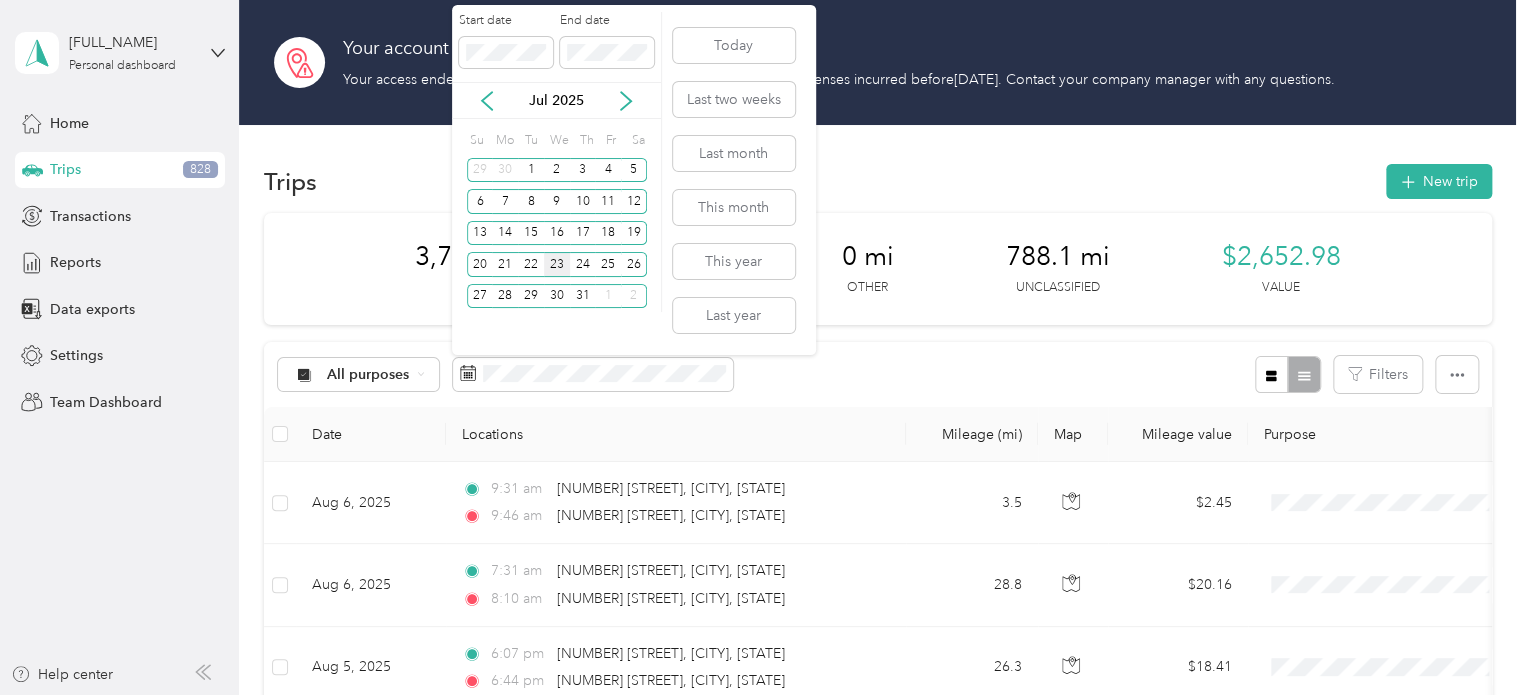 click on "23" at bounding box center [557, 264] 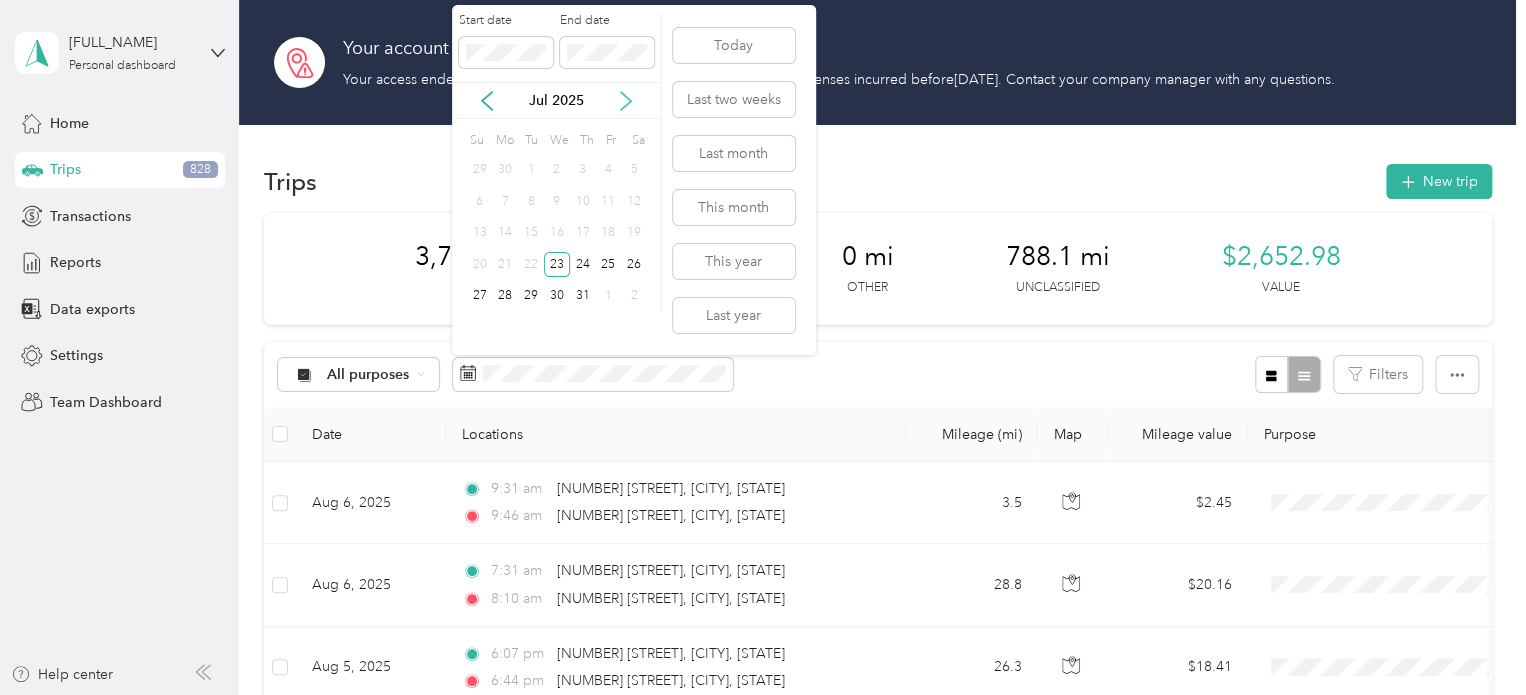 click 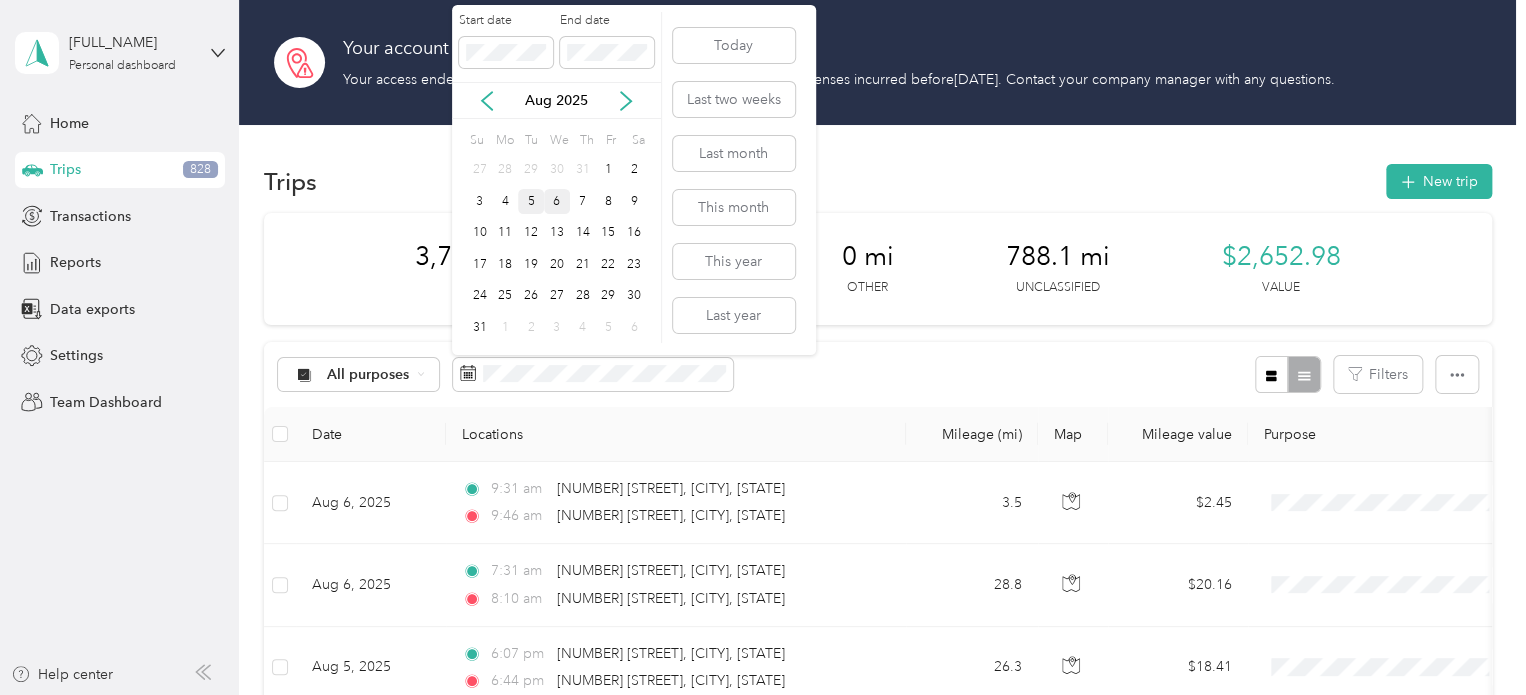 click on "5" at bounding box center (531, 201) 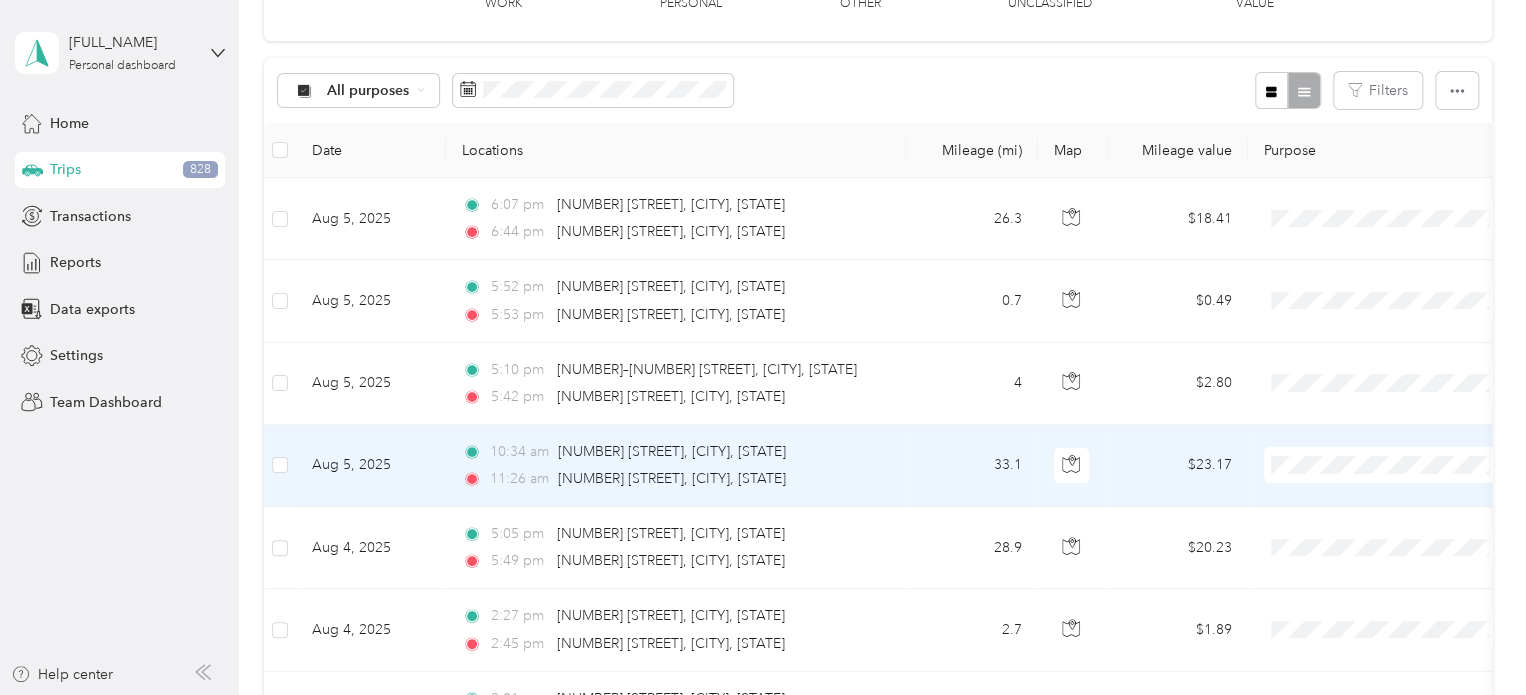 scroll, scrollTop: 300, scrollLeft: 0, axis: vertical 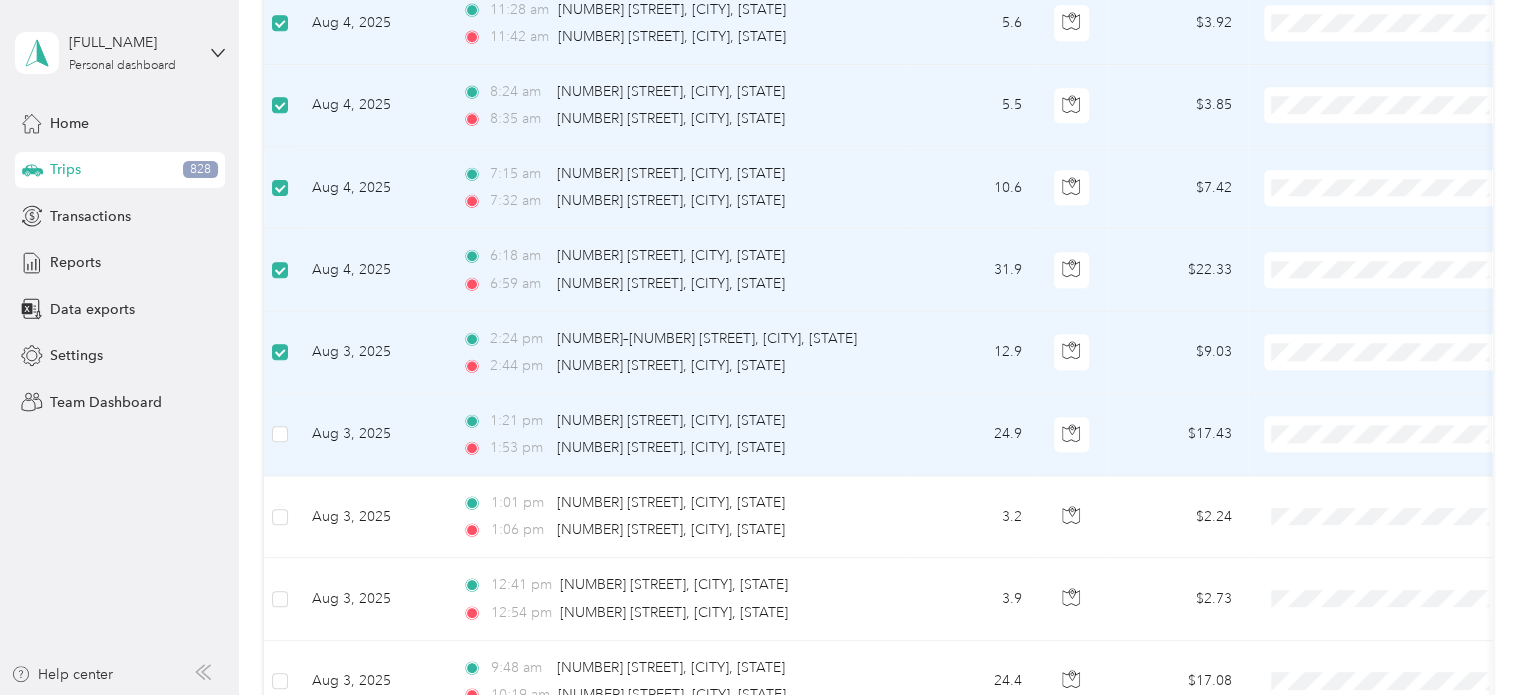 click at bounding box center [280, 435] 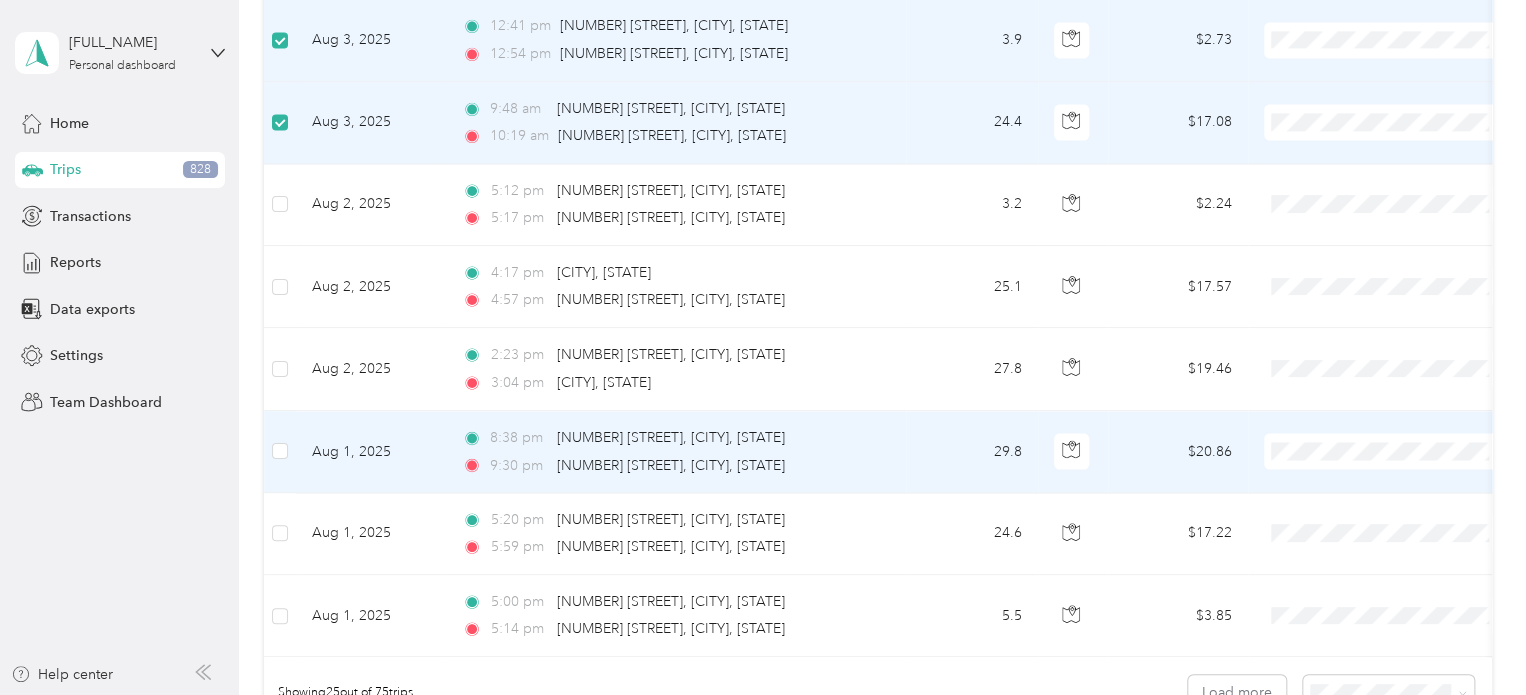 scroll, scrollTop: 1900, scrollLeft: 0, axis: vertical 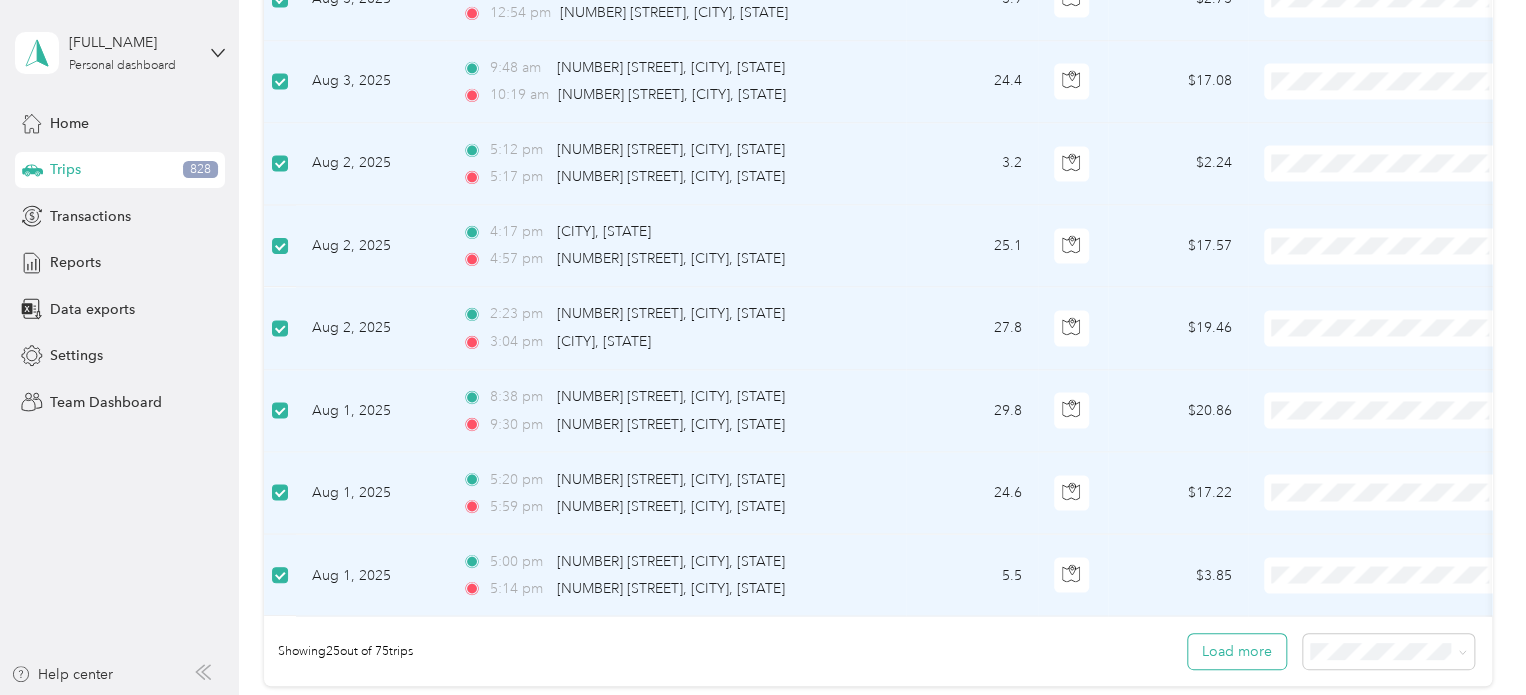 click on "Load more" at bounding box center (1237, 651) 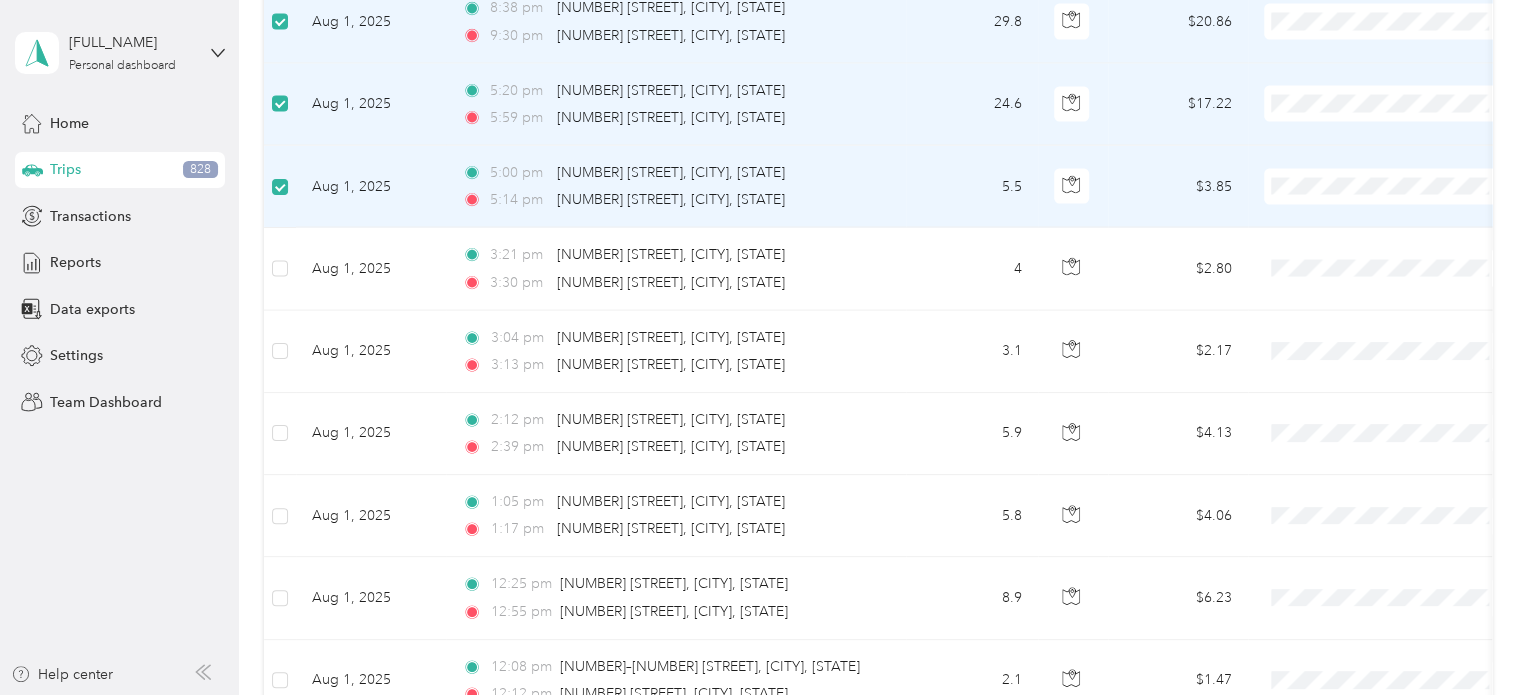 scroll, scrollTop: 2300, scrollLeft: 0, axis: vertical 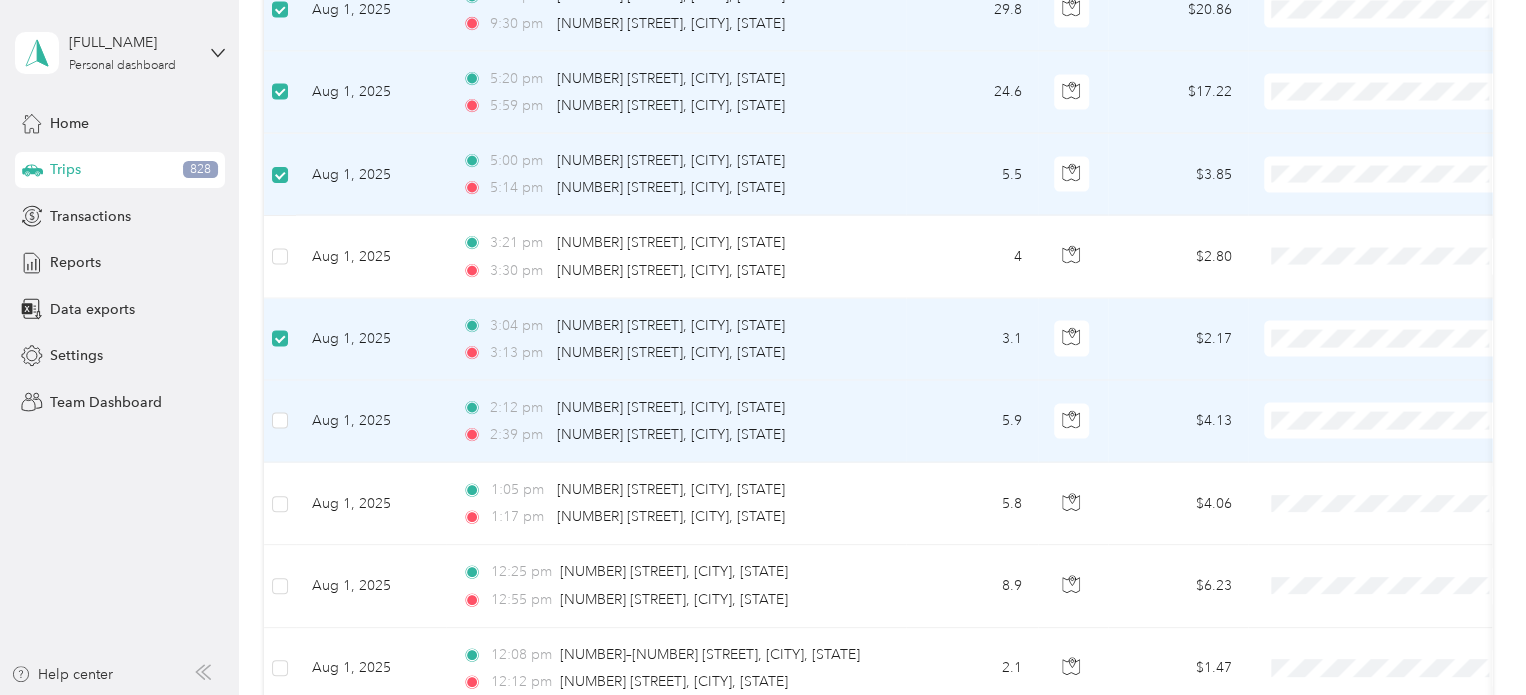 click at bounding box center (280, 422) 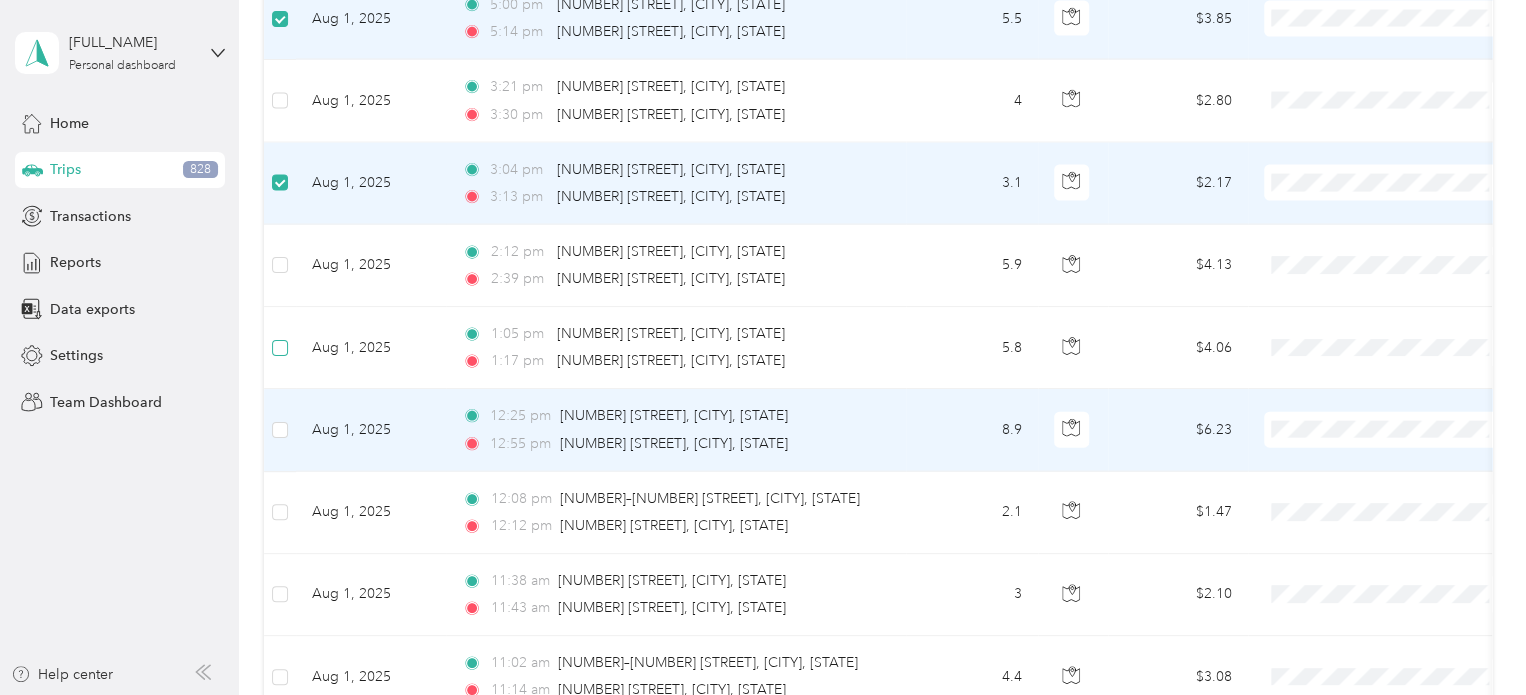 scroll, scrollTop: 2500, scrollLeft: 0, axis: vertical 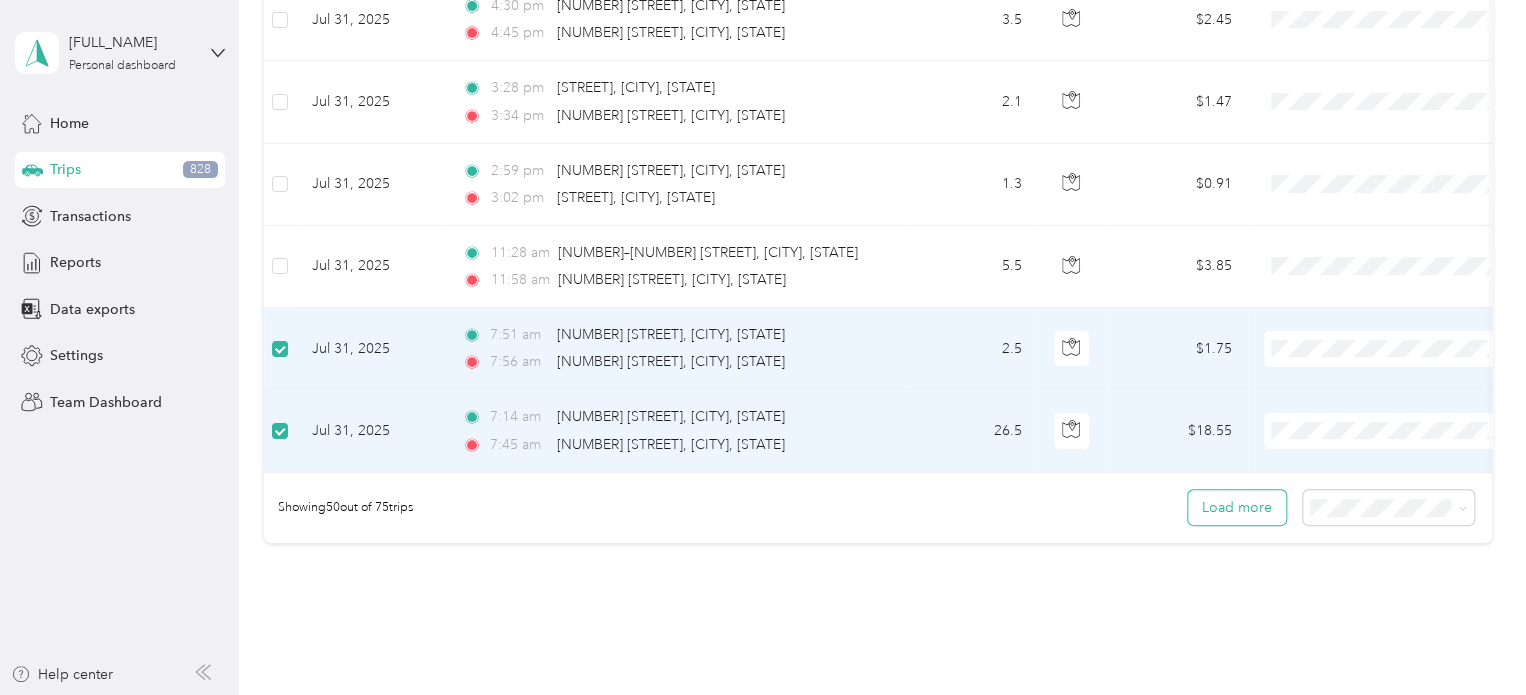 click on "Load more" at bounding box center (1237, 507) 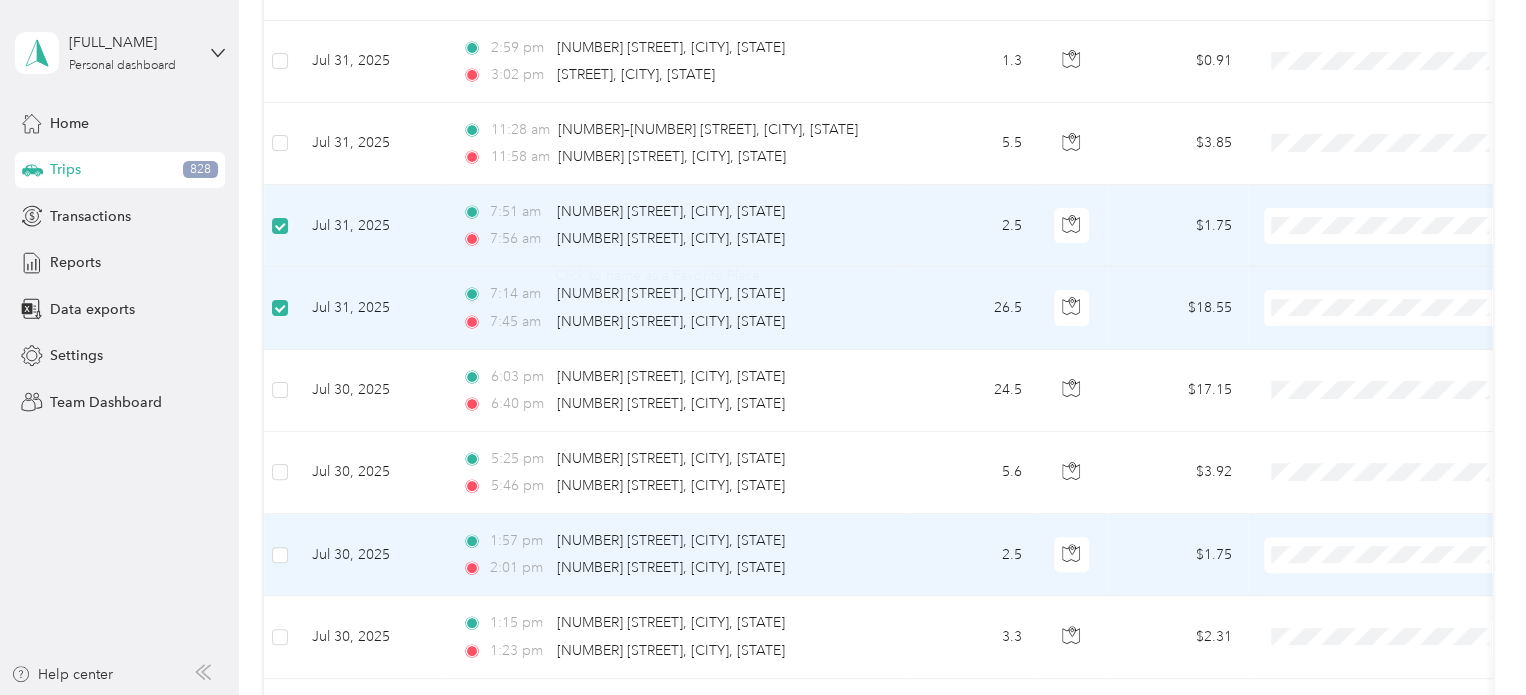 scroll, scrollTop: 4500, scrollLeft: 0, axis: vertical 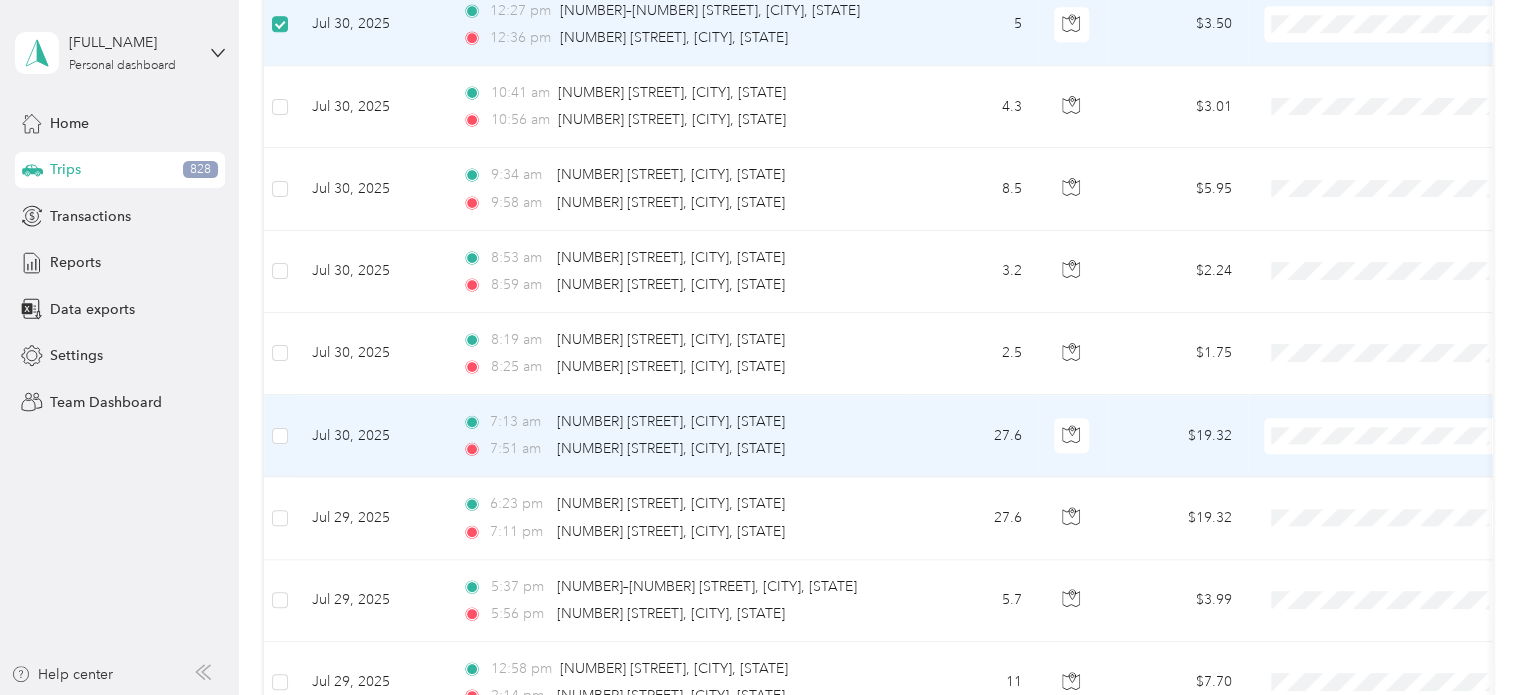 click at bounding box center [280, 436] 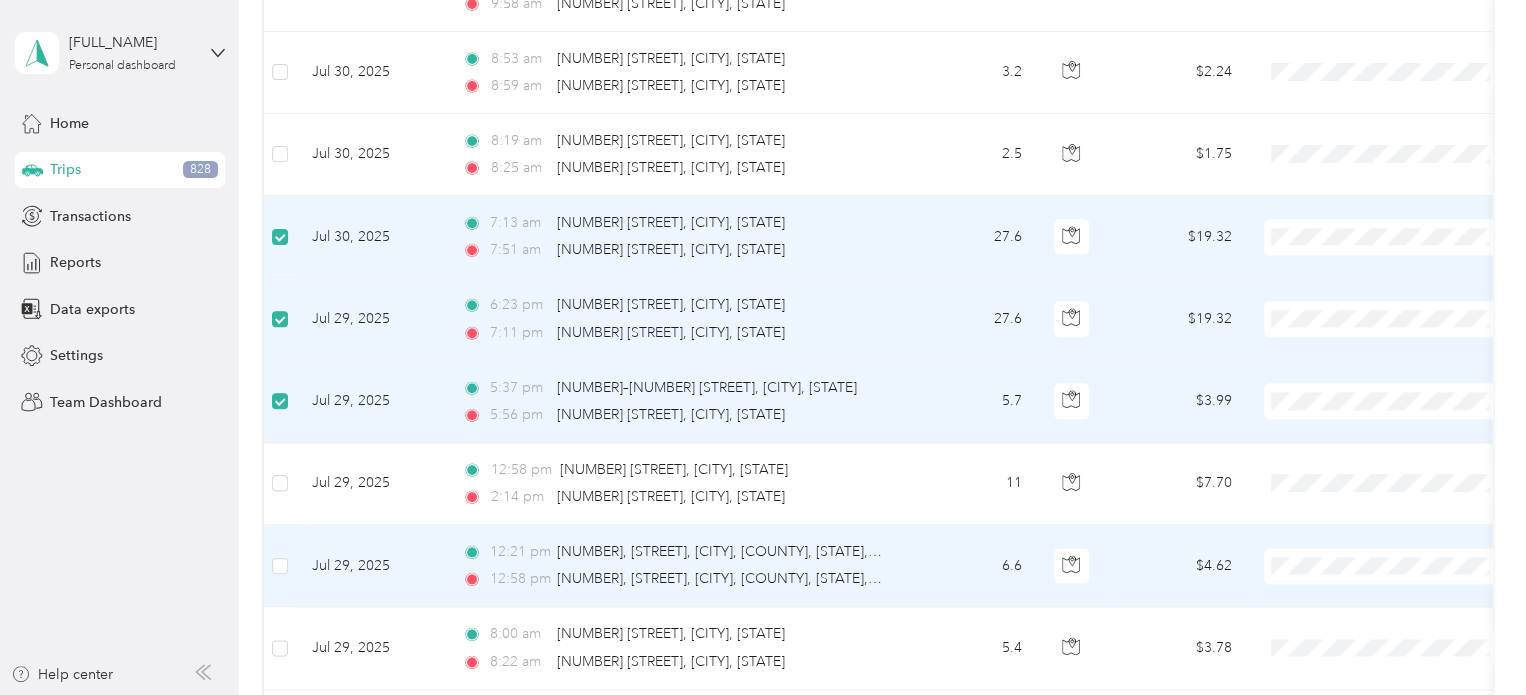 scroll, scrollTop: 5300, scrollLeft: 0, axis: vertical 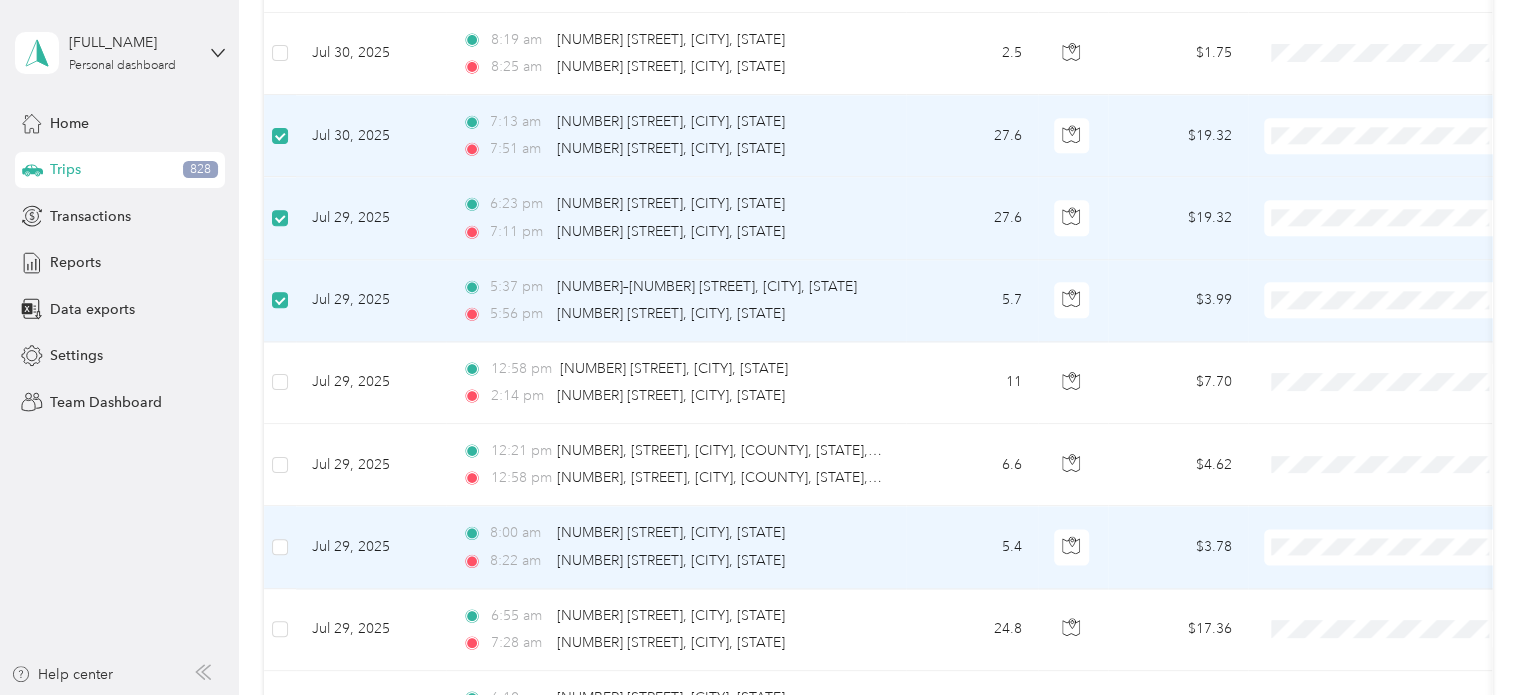 click at bounding box center (280, 547) 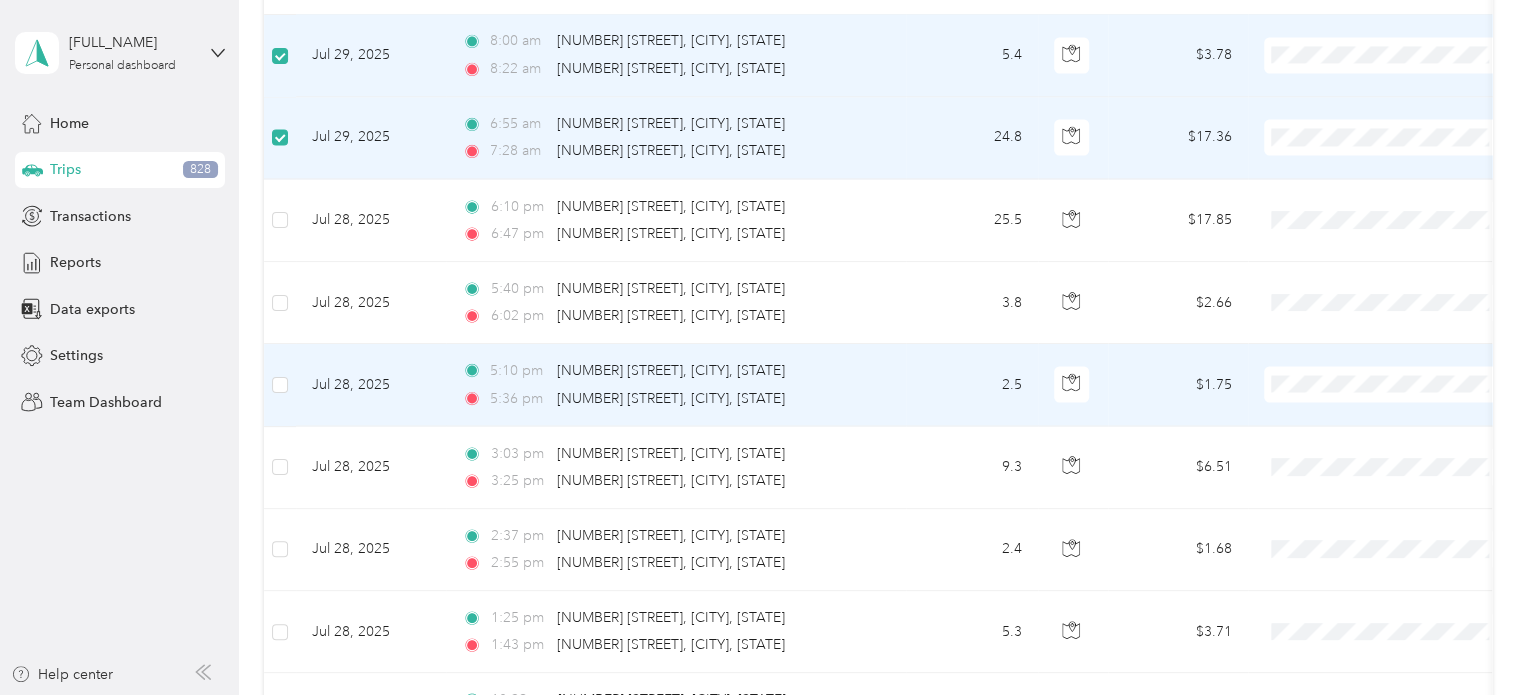 scroll, scrollTop: 5800, scrollLeft: 0, axis: vertical 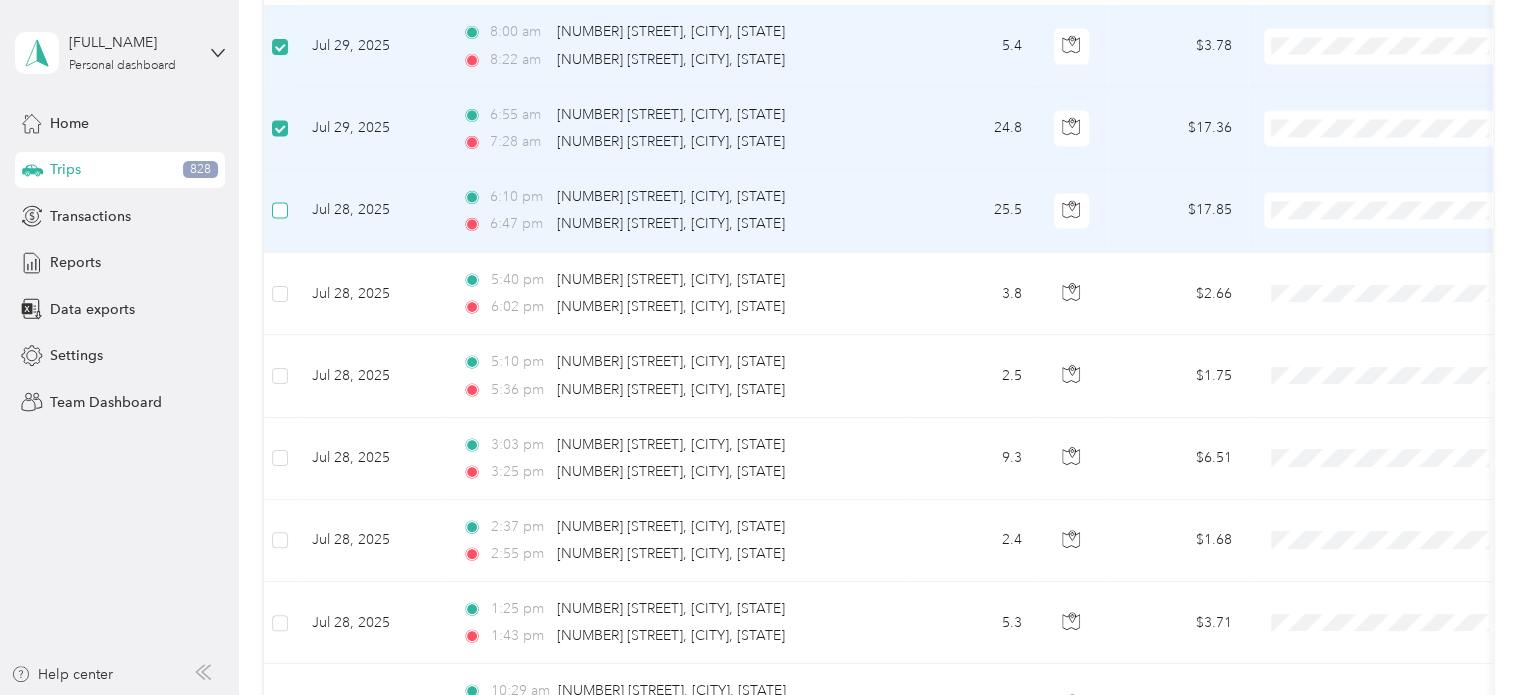 click at bounding box center (280, 211) 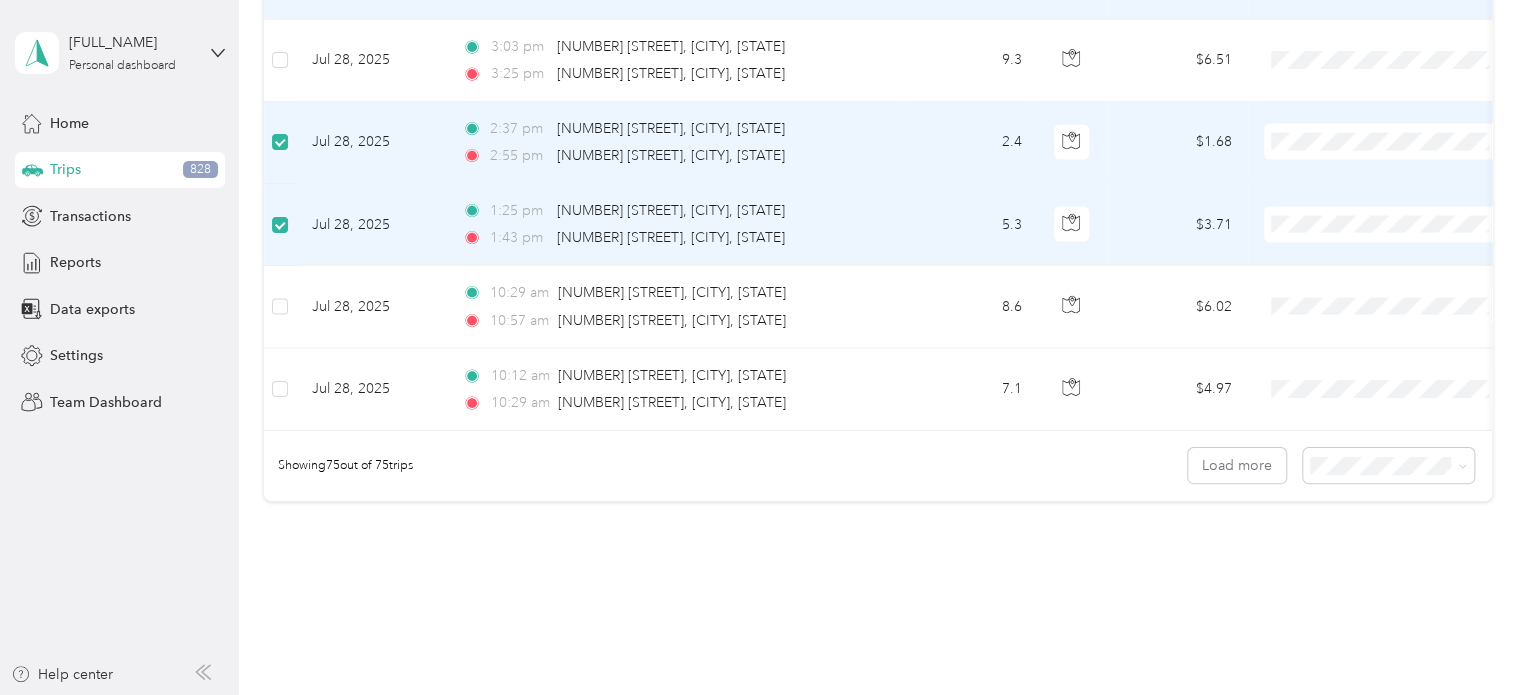 scroll, scrollTop: 6200, scrollLeft: 0, axis: vertical 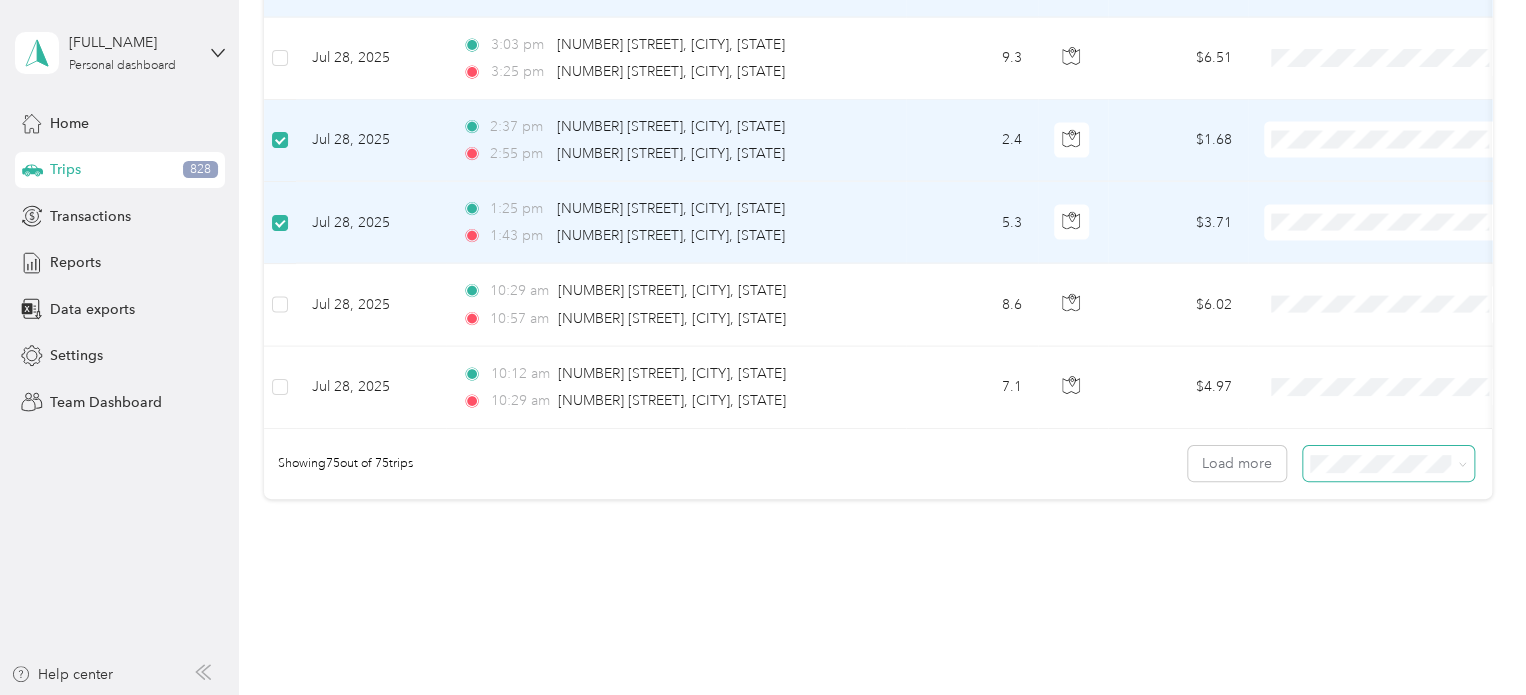 click 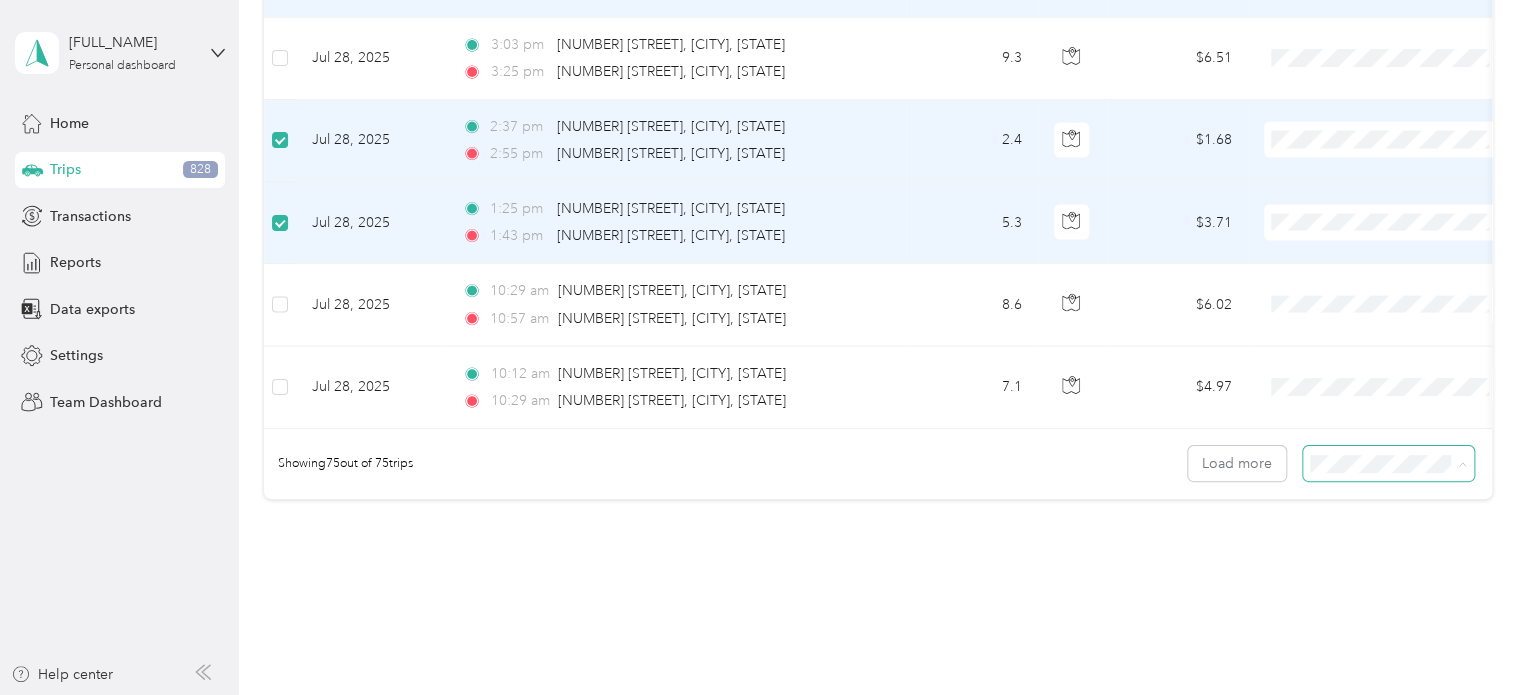 drag, startPoint x: 1381, startPoint y: 572, endPoint x: 1356, endPoint y: 552, distance: 32.01562 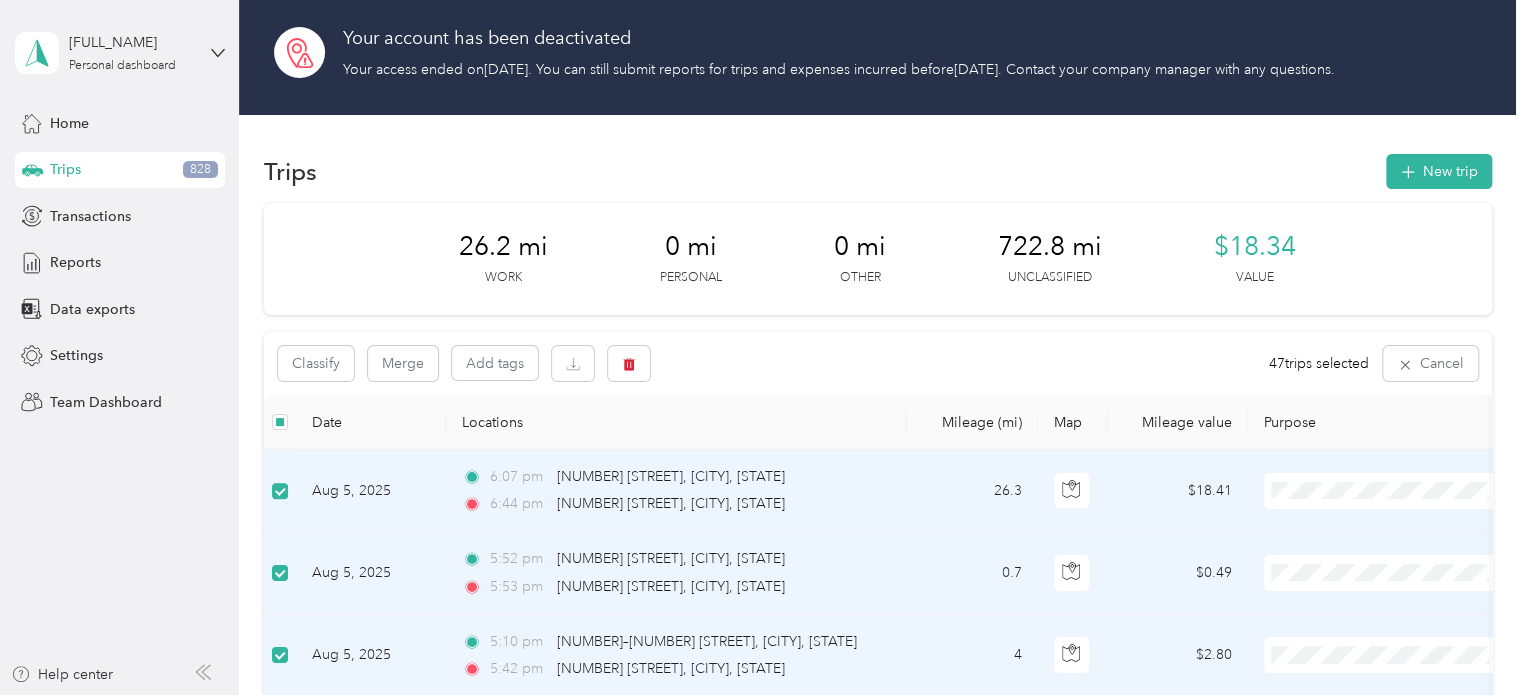 scroll, scrollTop: 0, scrollLeft: 0, axis: both 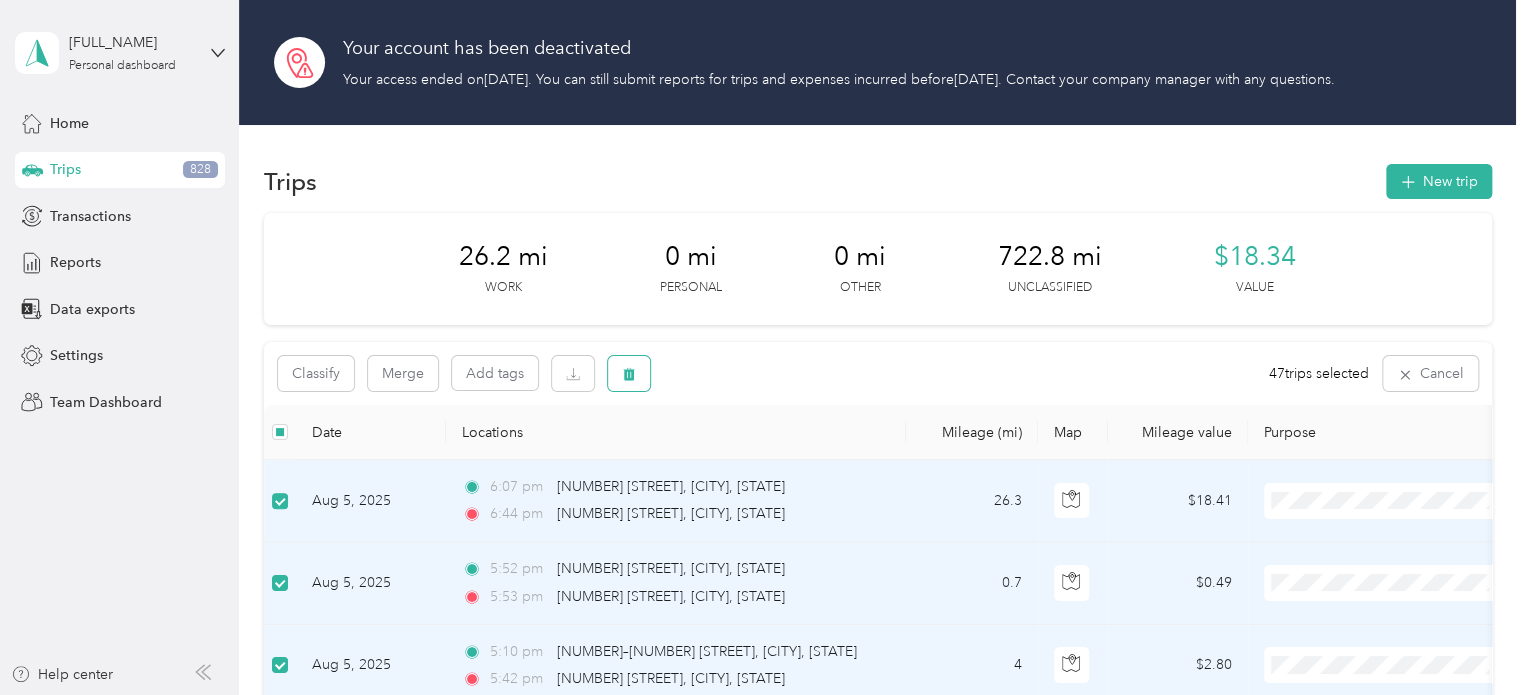 click 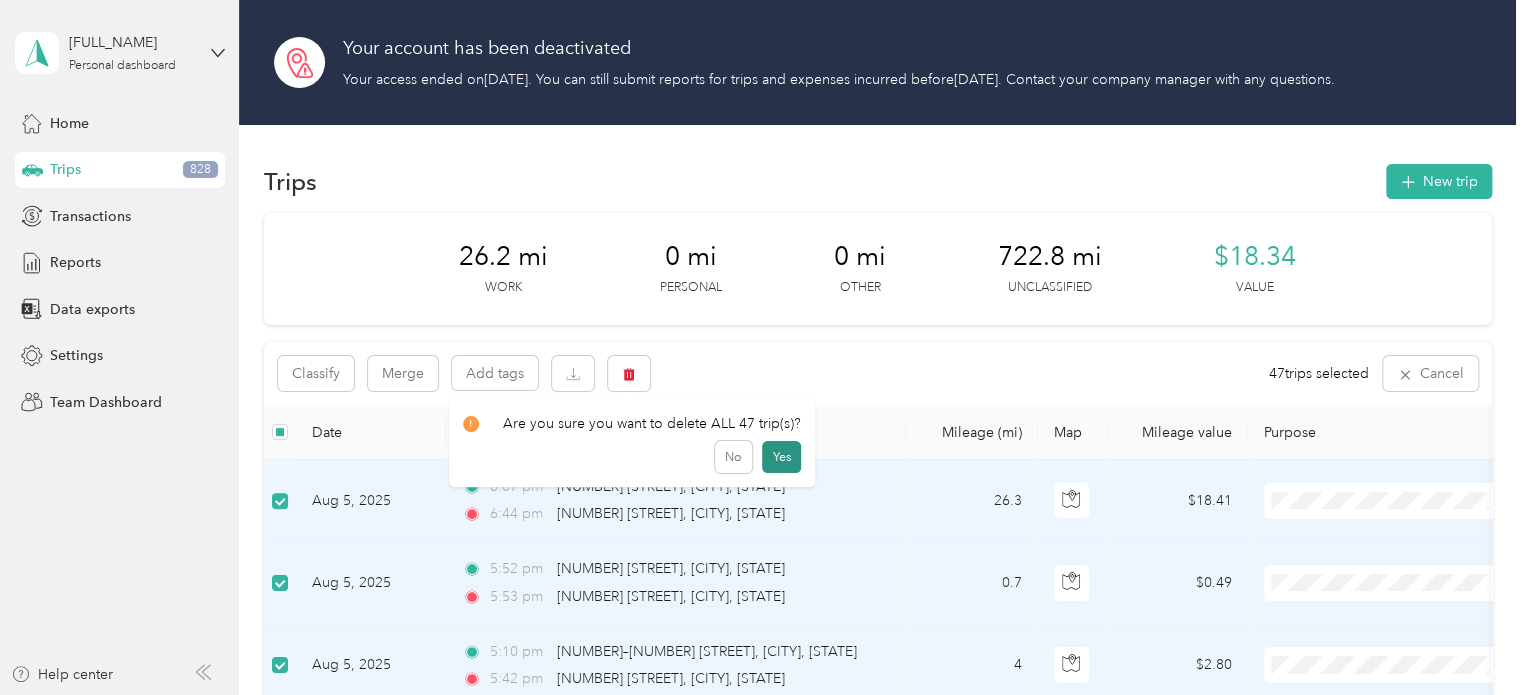 click on "Yes" at bounding box center [781, 457] 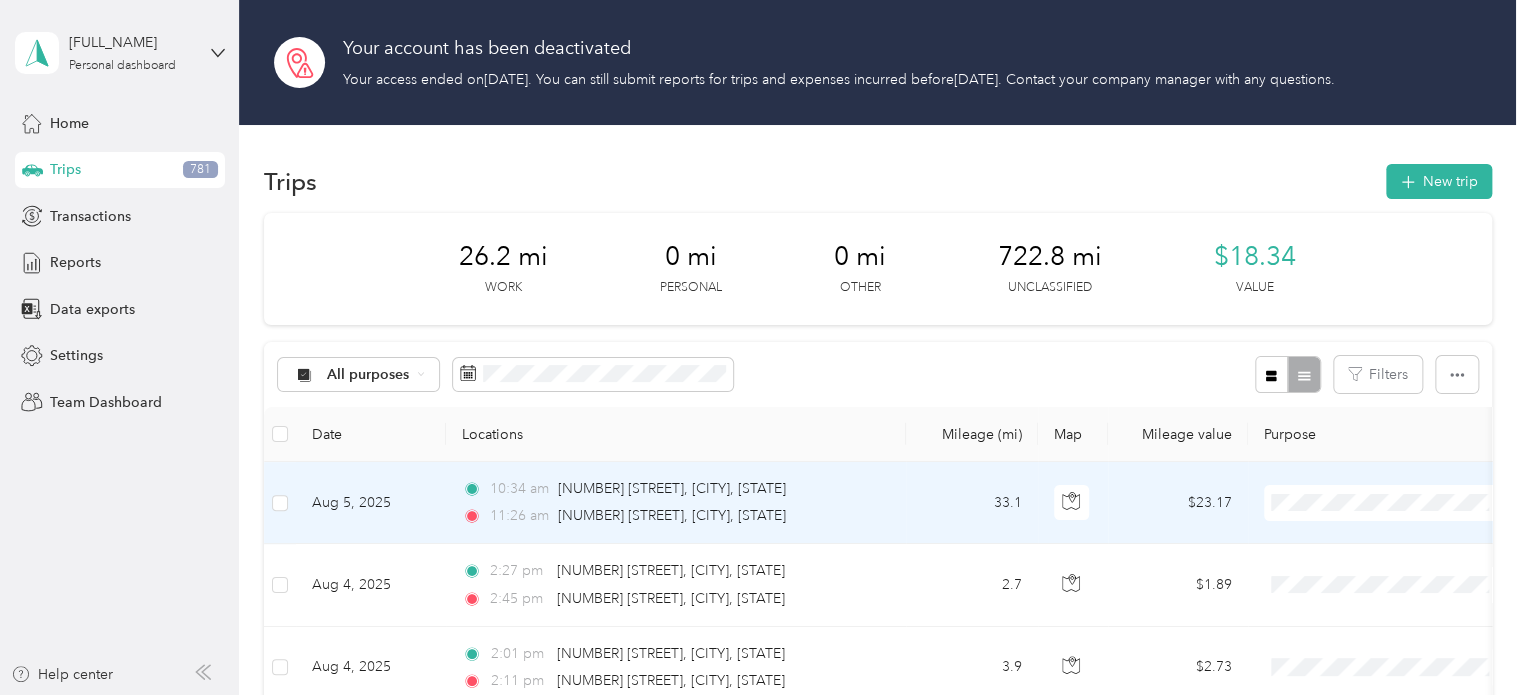 click on "Work" at bounding box center (1388, 254) 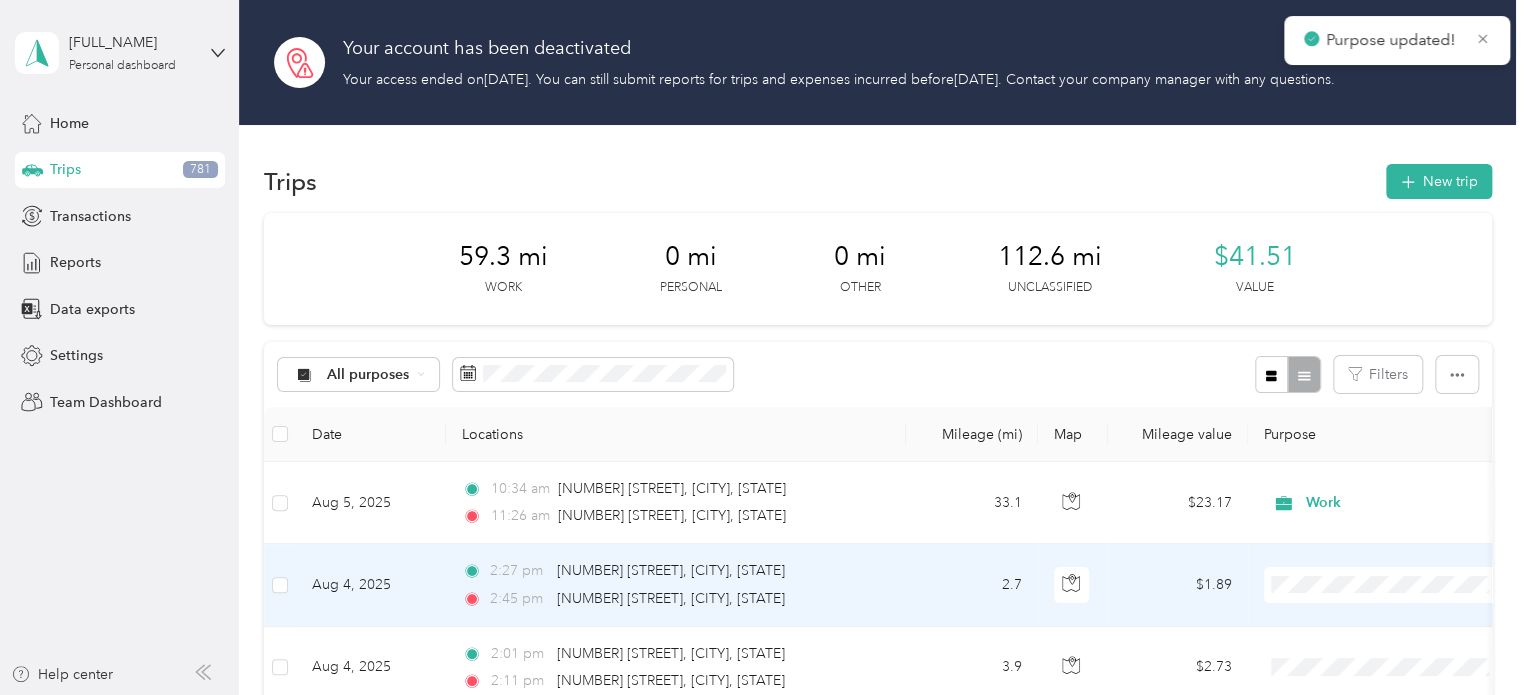 click on "Work" at bounding box center [1388, 326] 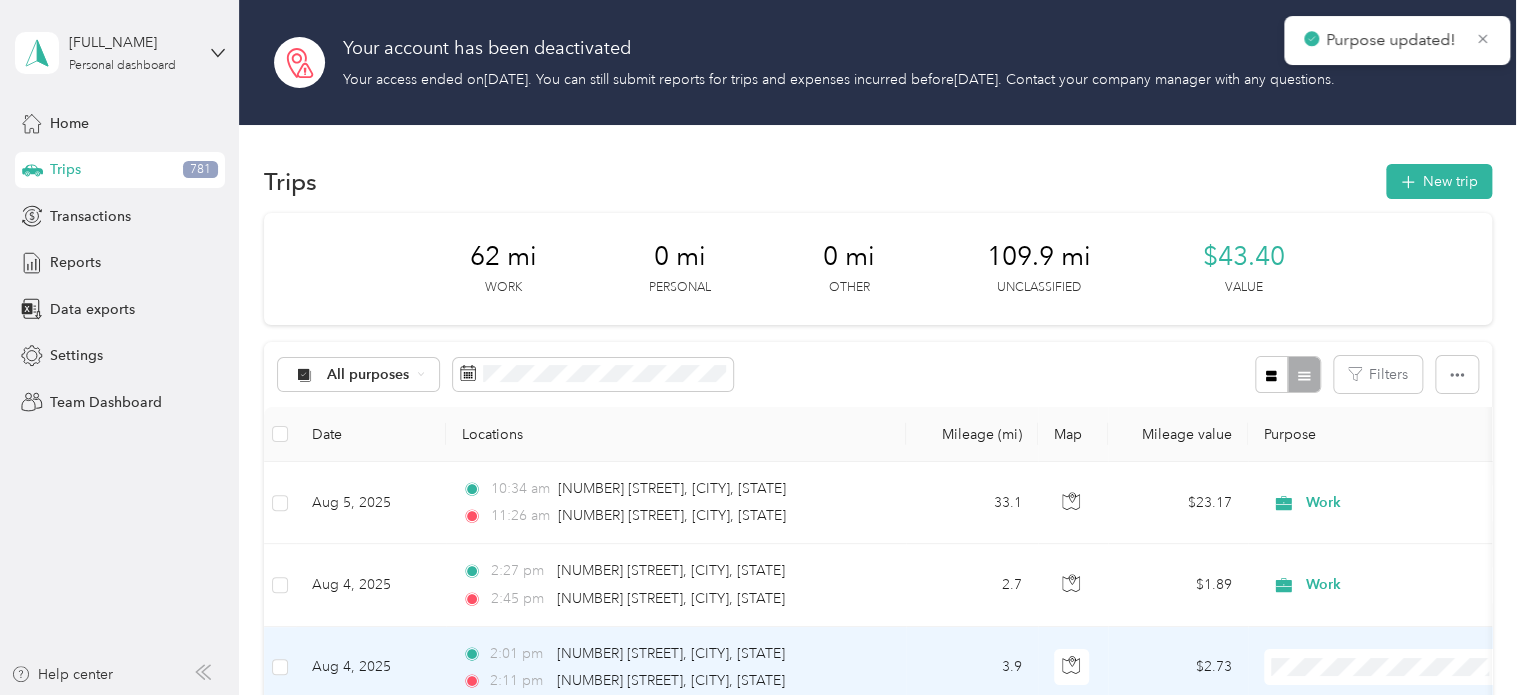 click on "Work" at bounding box center (1388, 418) 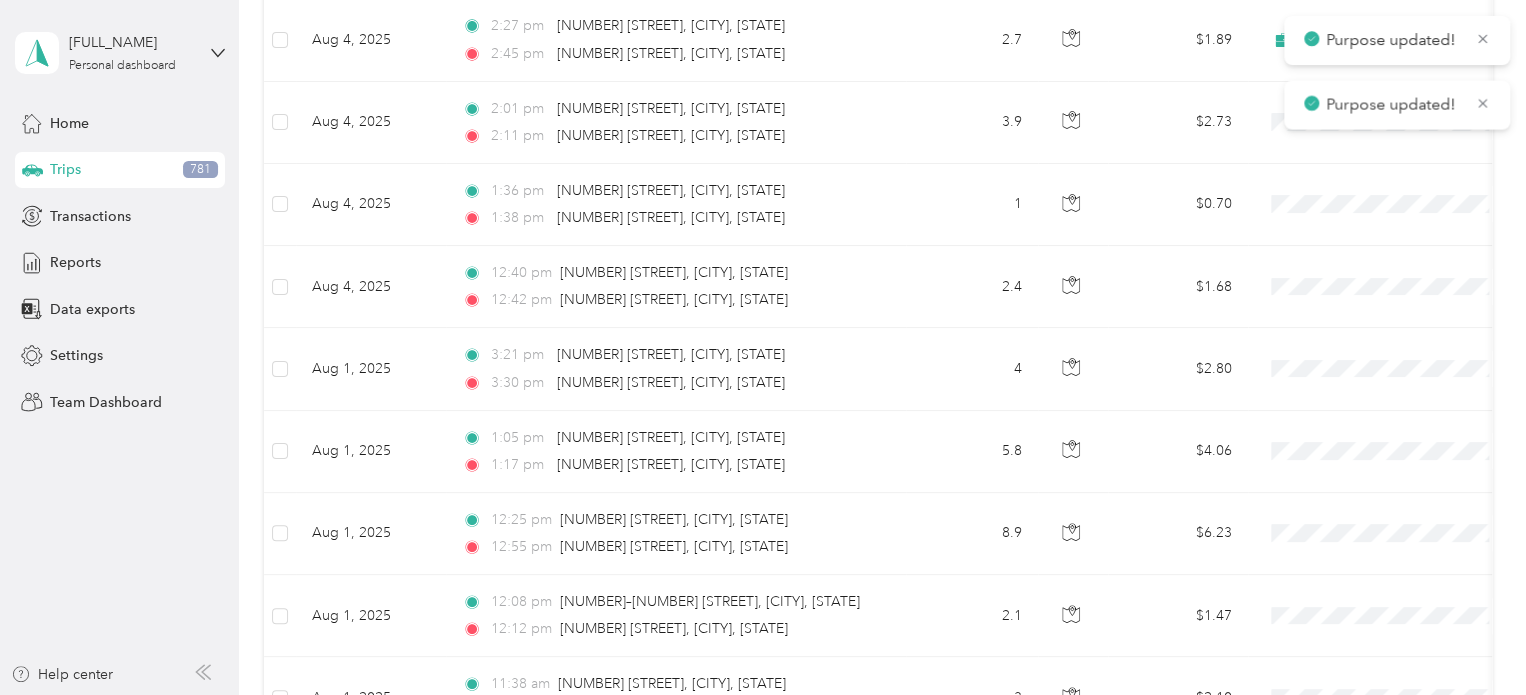 scroll, scrollTop: 600, scrollLeft: 0, axis: vertical 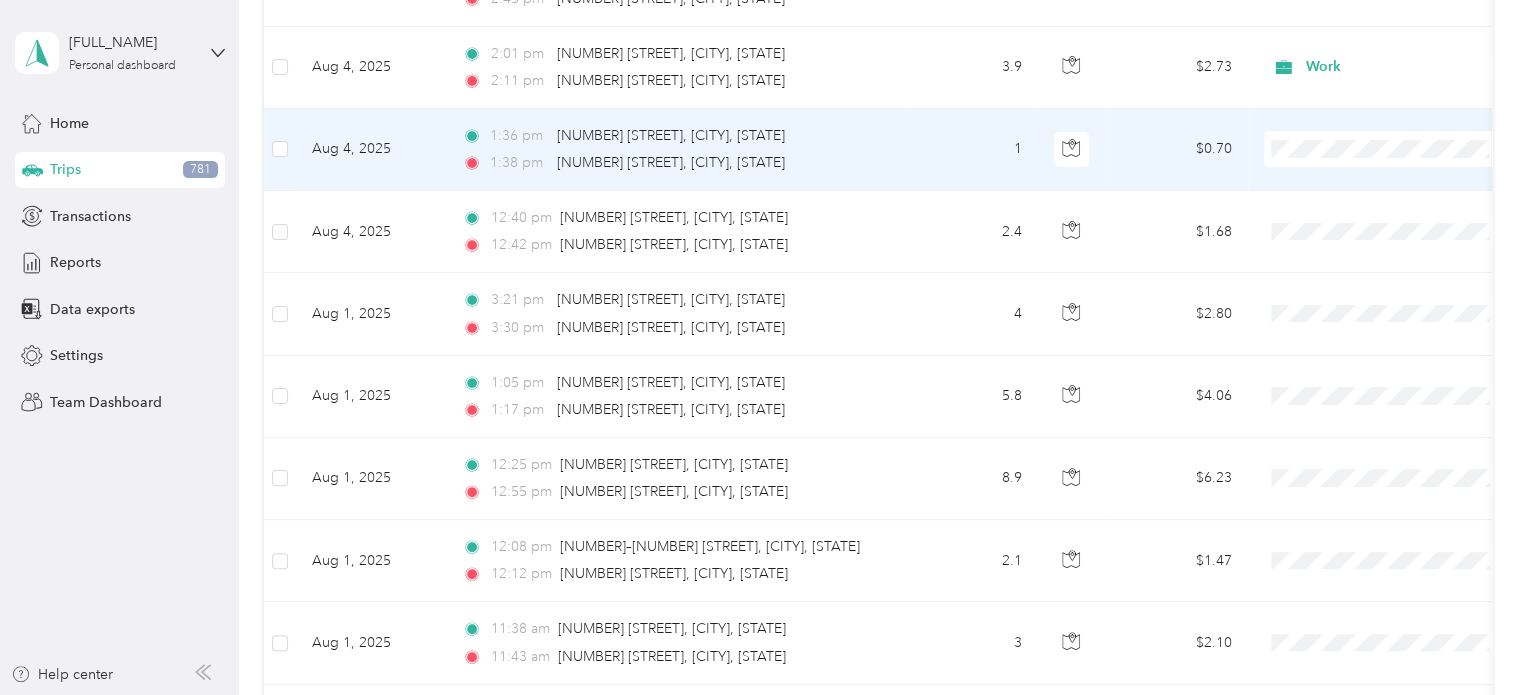 click on "Work" at bounding box center [1405, 185] 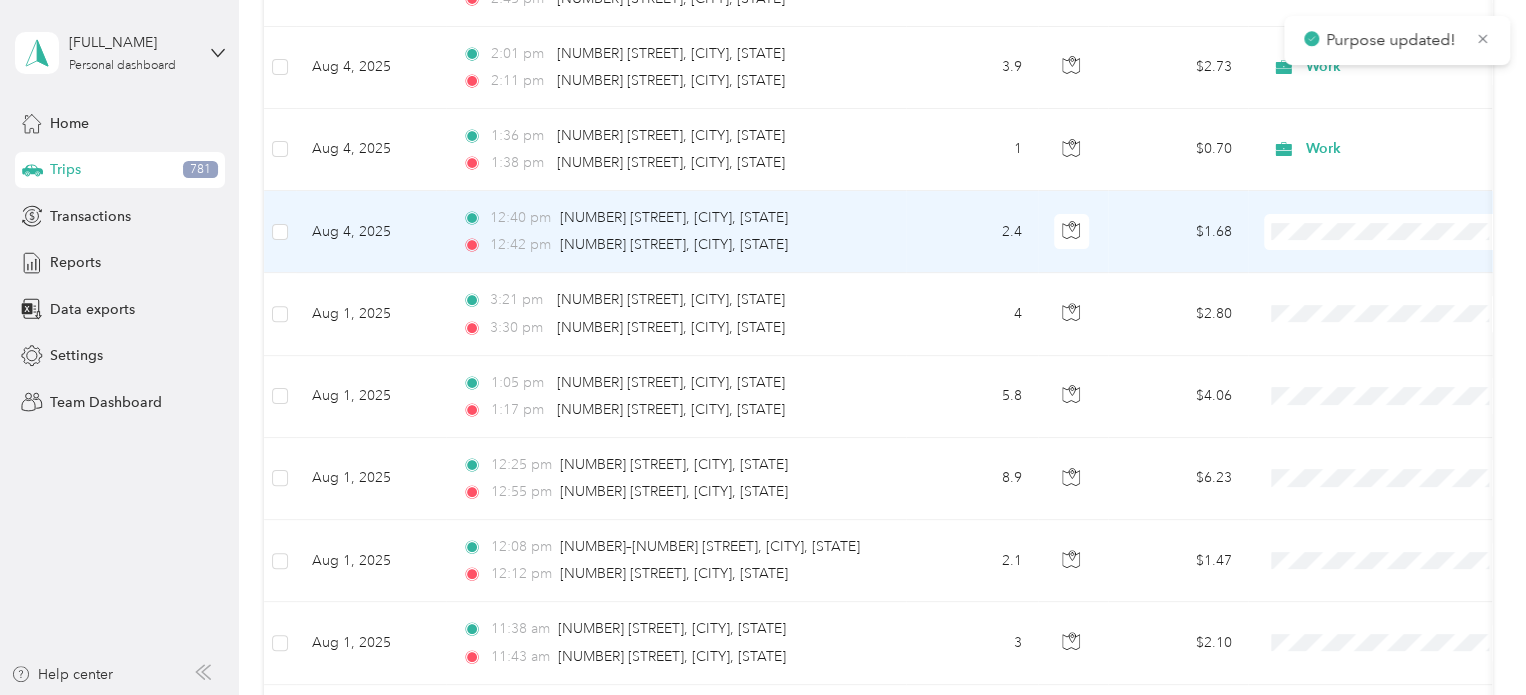 click on "Work" at bounding box center [1405, 267] 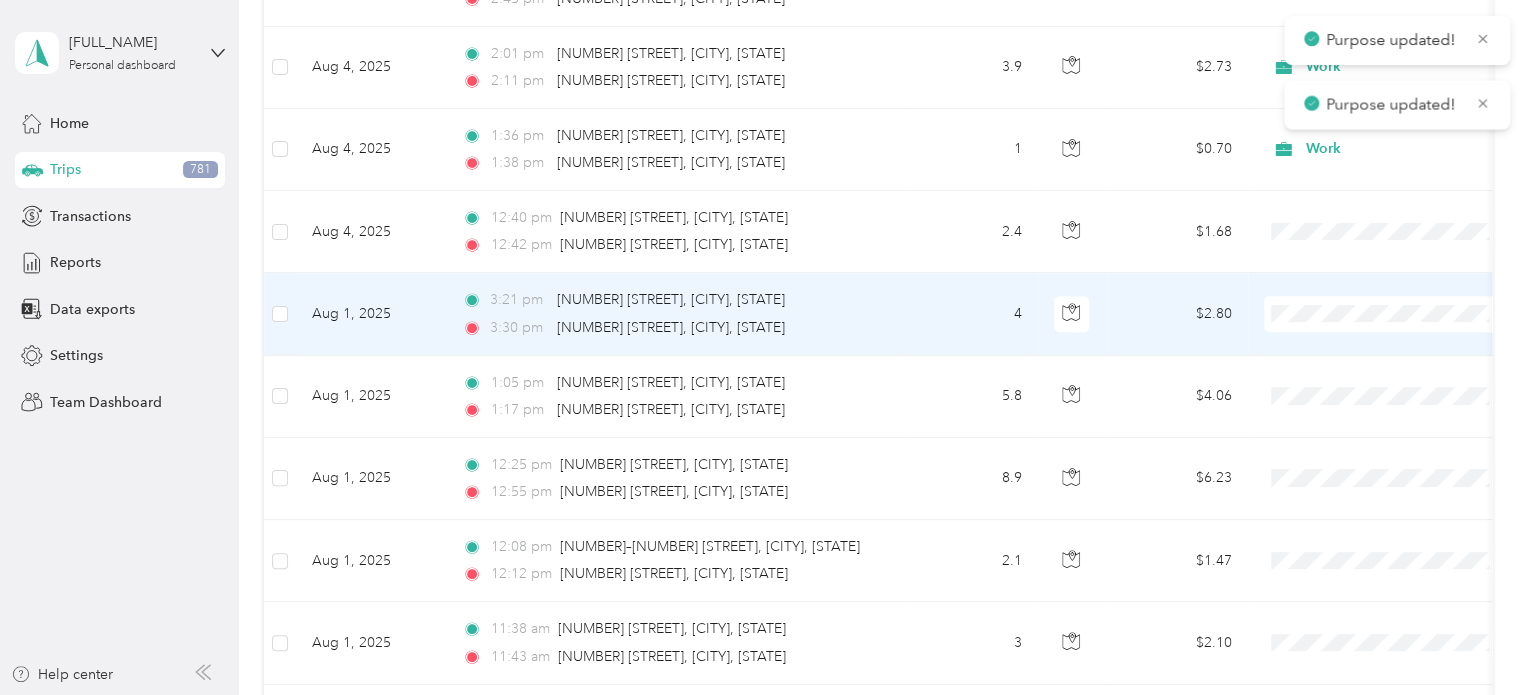 click on "Work" at bounding box center [1405, 349] 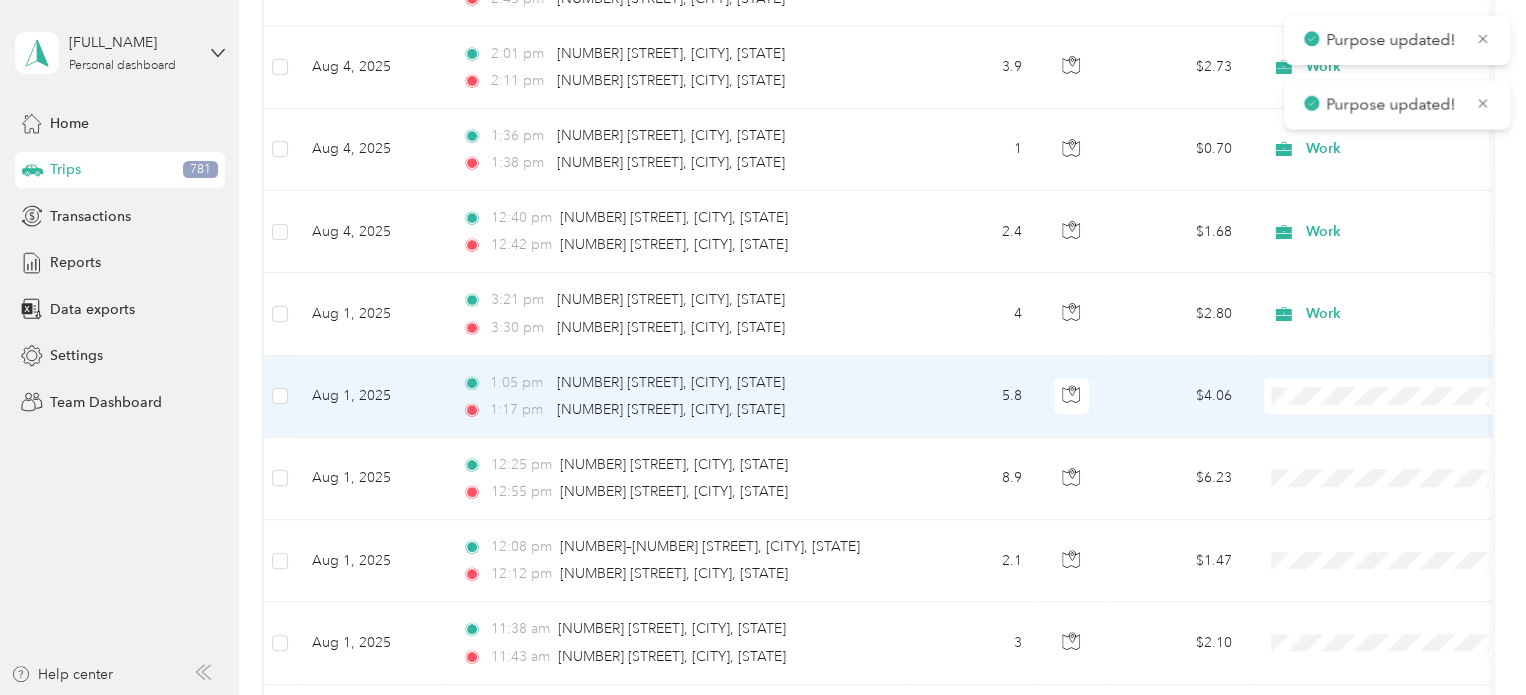 click on "Work" at bounding box center [1405, 429] 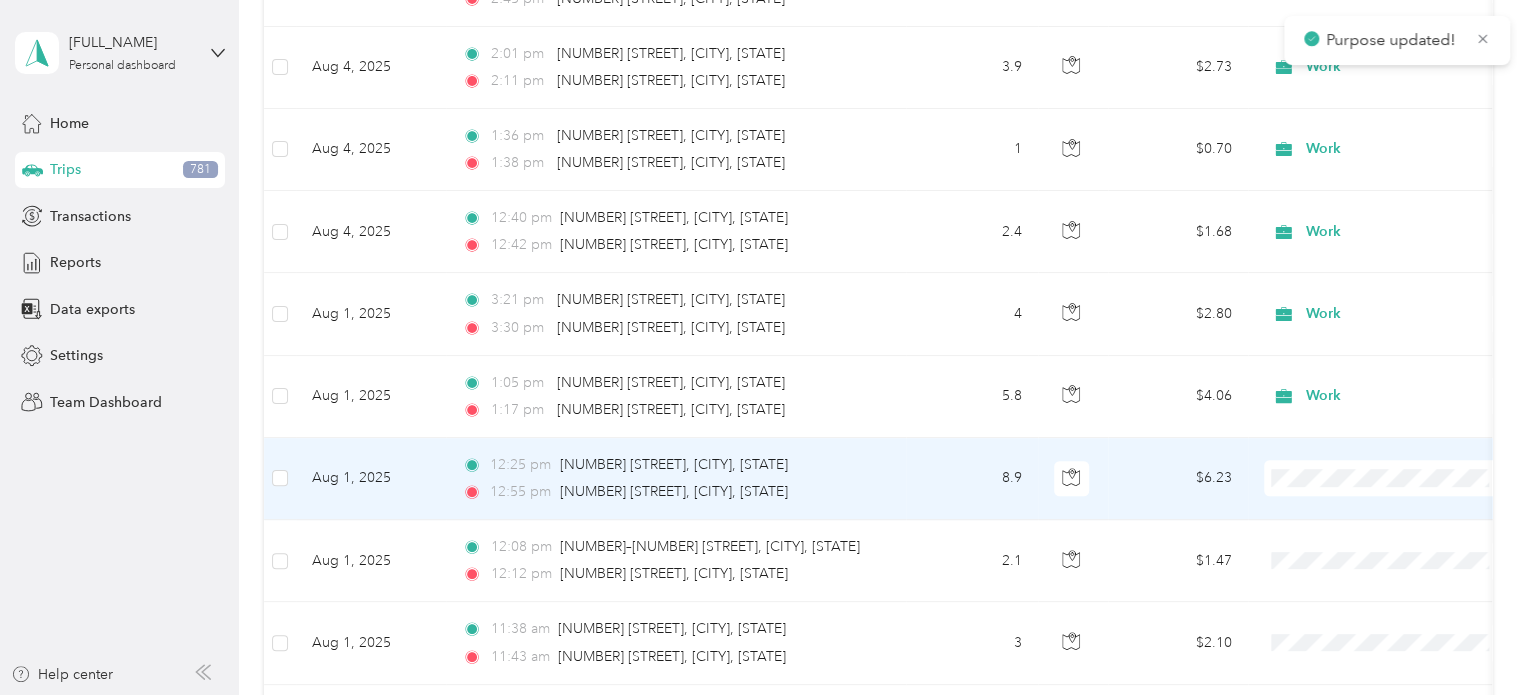 click on "Work" at bounding box center (1388, 228) 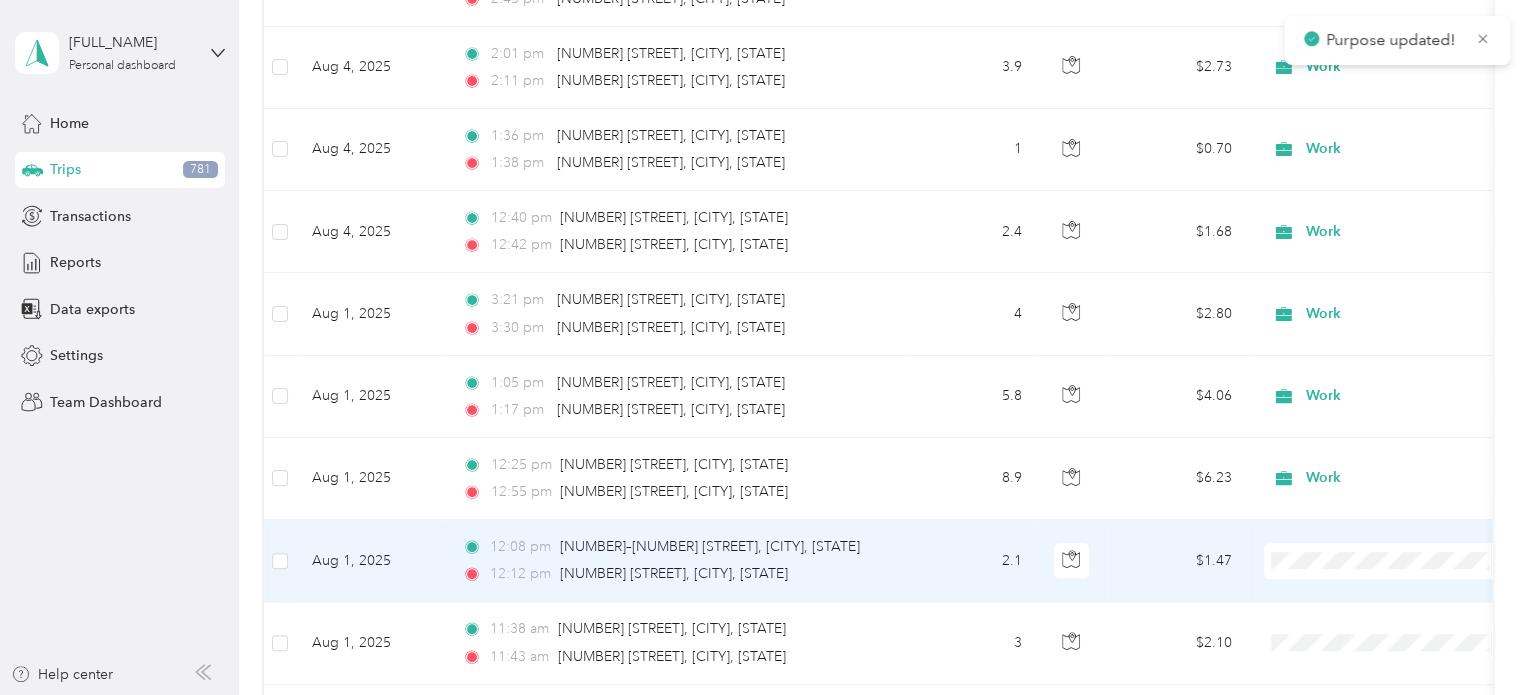 click on "Work" at bounding box center [1388, 310] 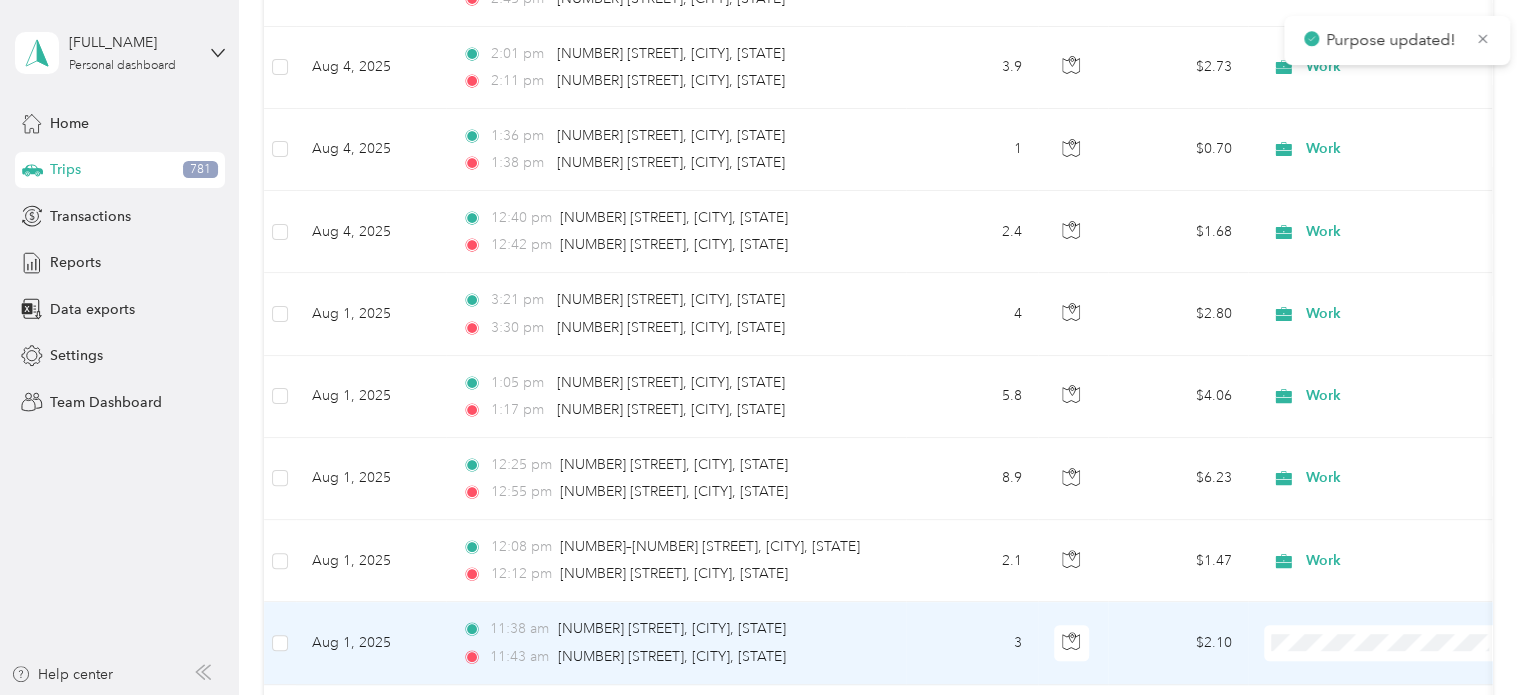 click on "Work" at bounding box center (1405, 387) 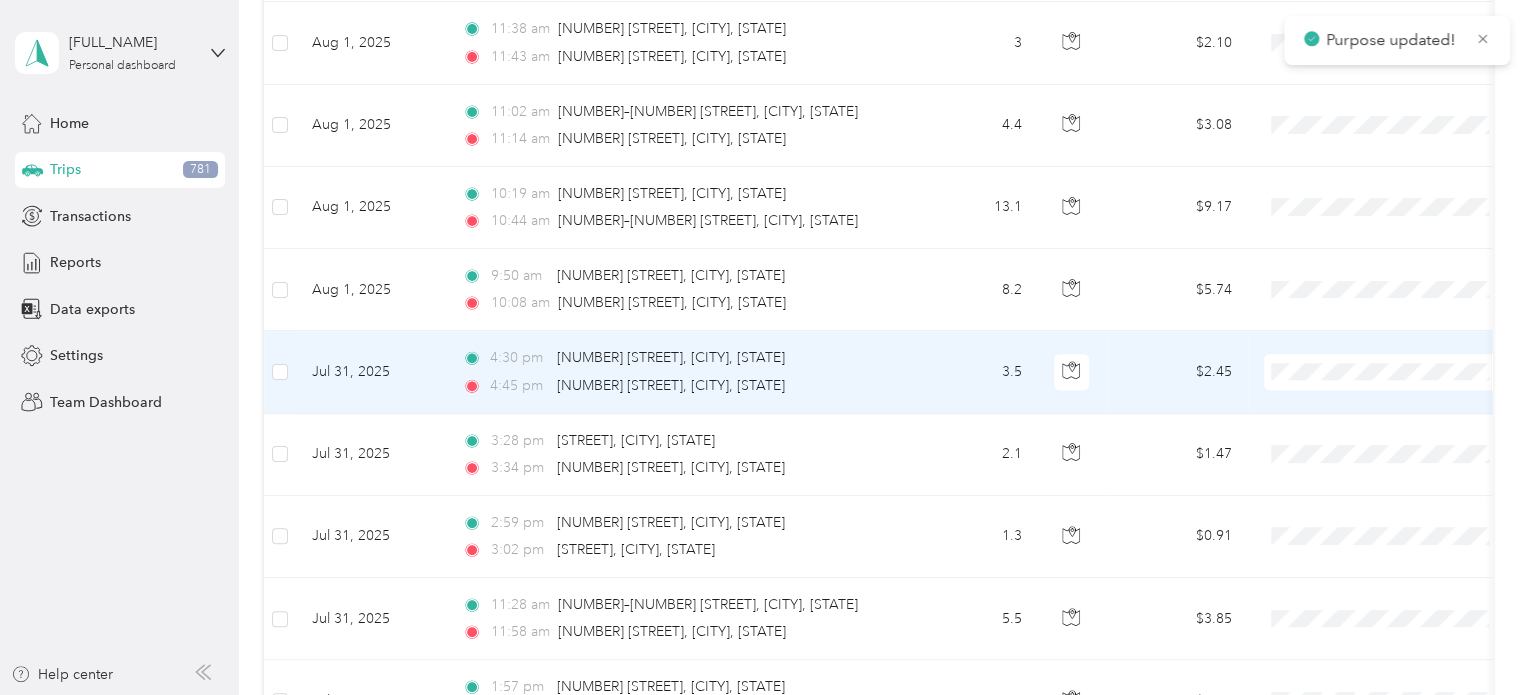scroll, scrollTop: 1100, scrollLeft: 0, axis: vertical 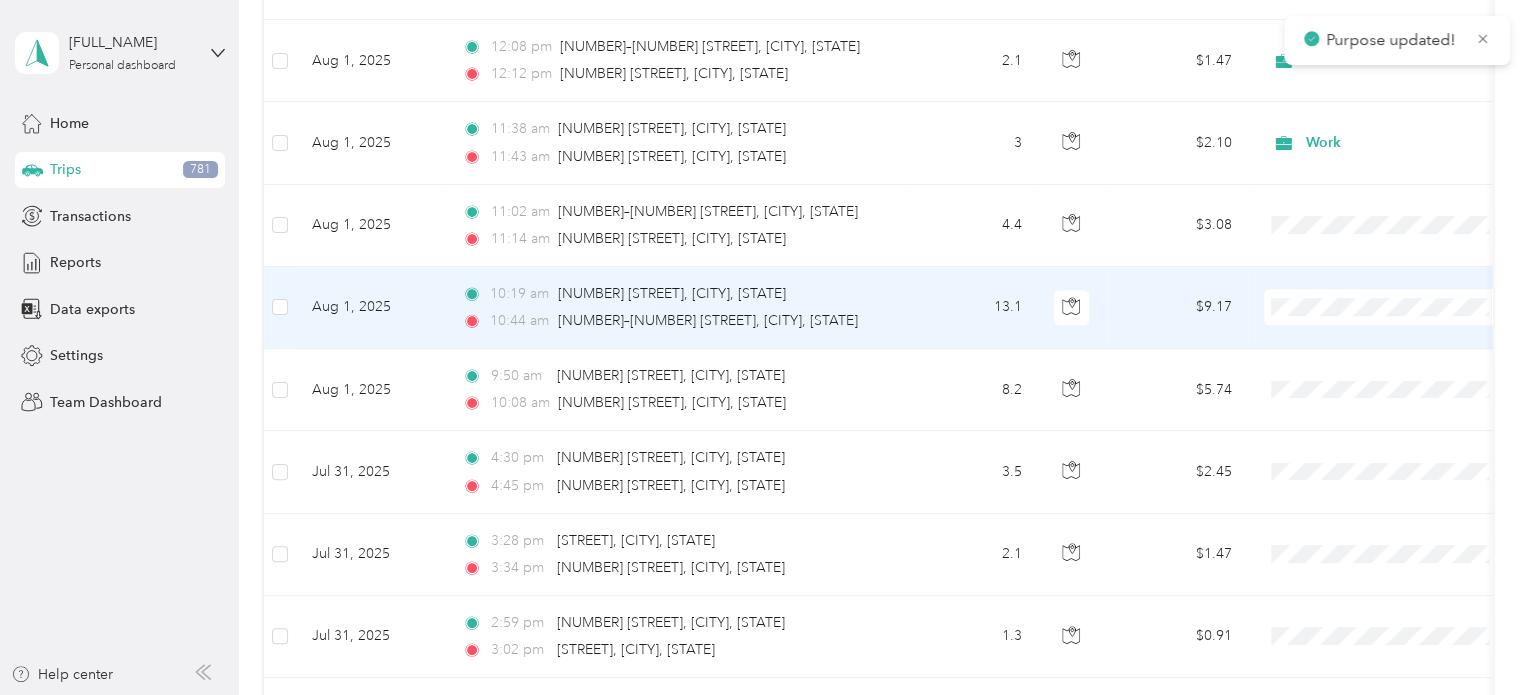 click on "Work" at bounding box center [1388, 342] 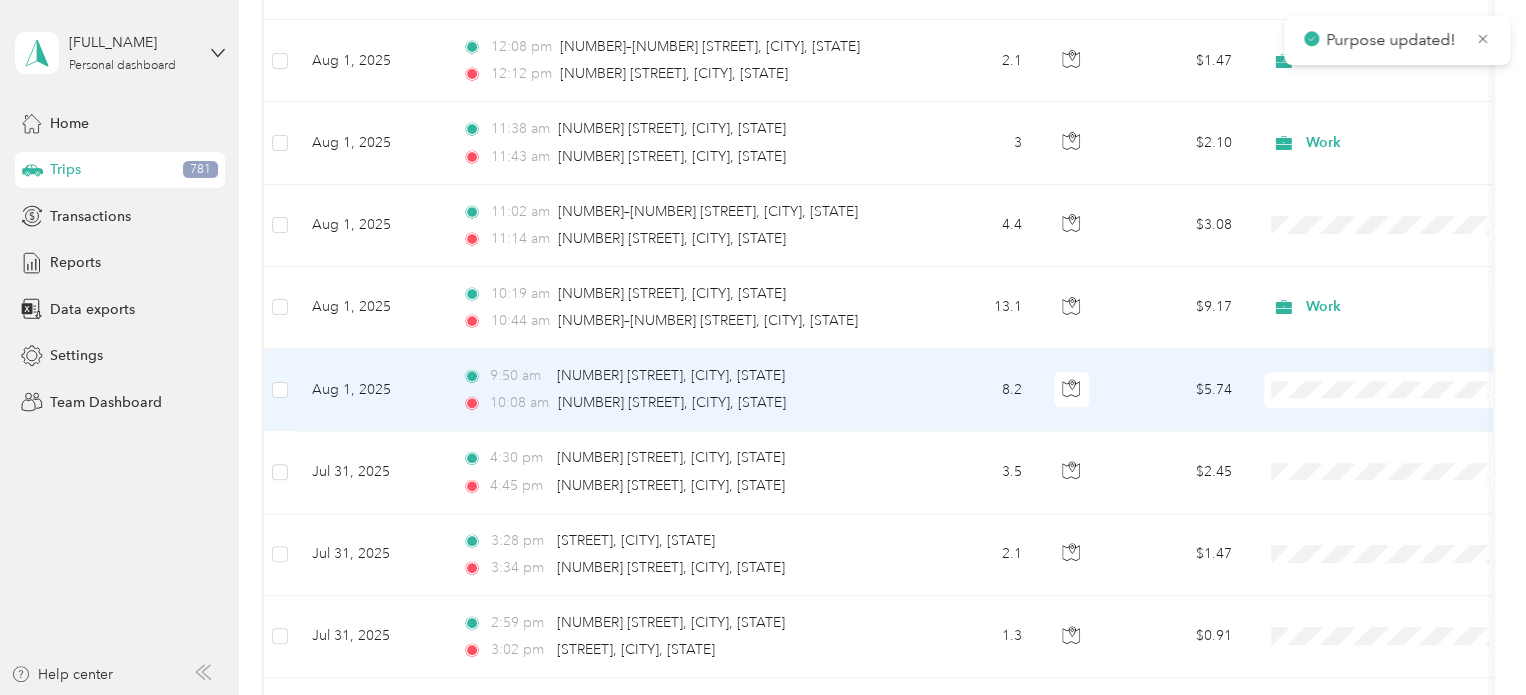click on "Work" at bounding box center [1405, 424] 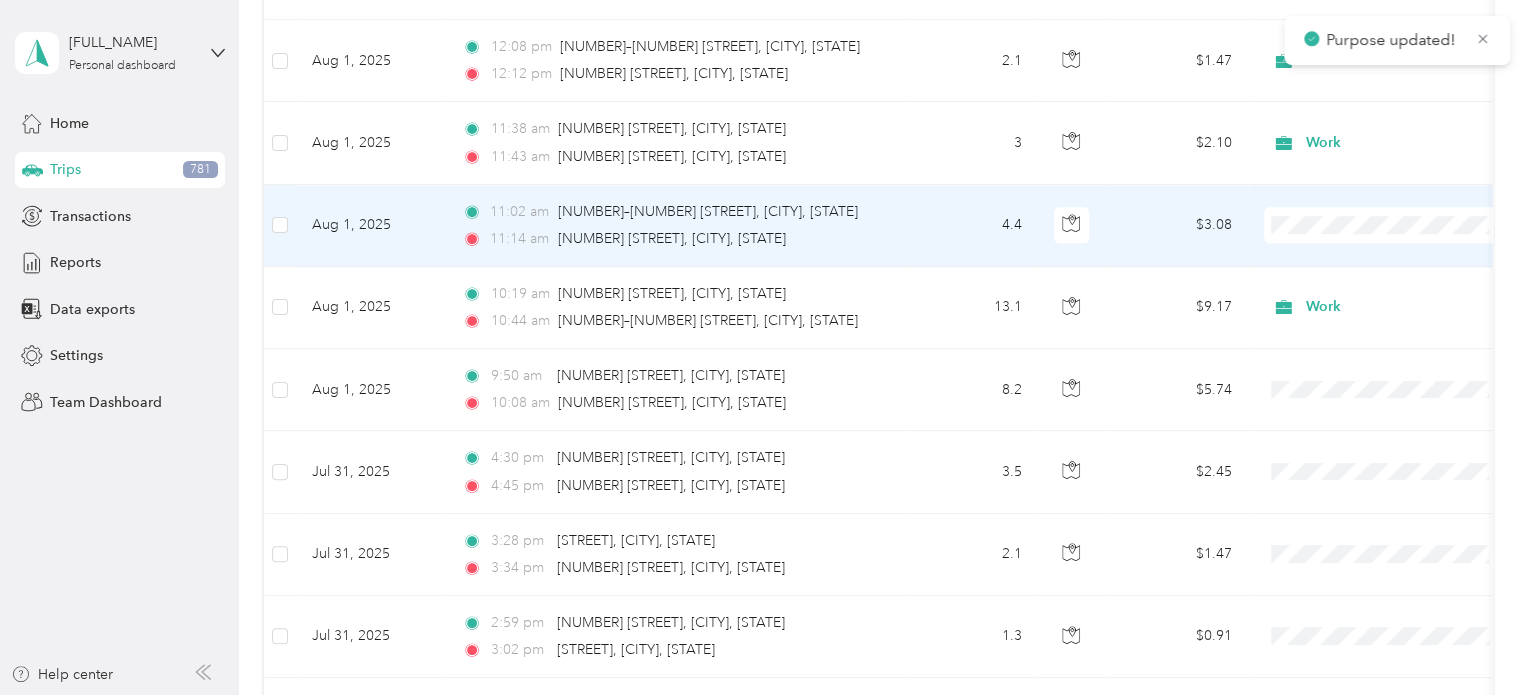 click on "Work" at bounding box center (1405, 260) 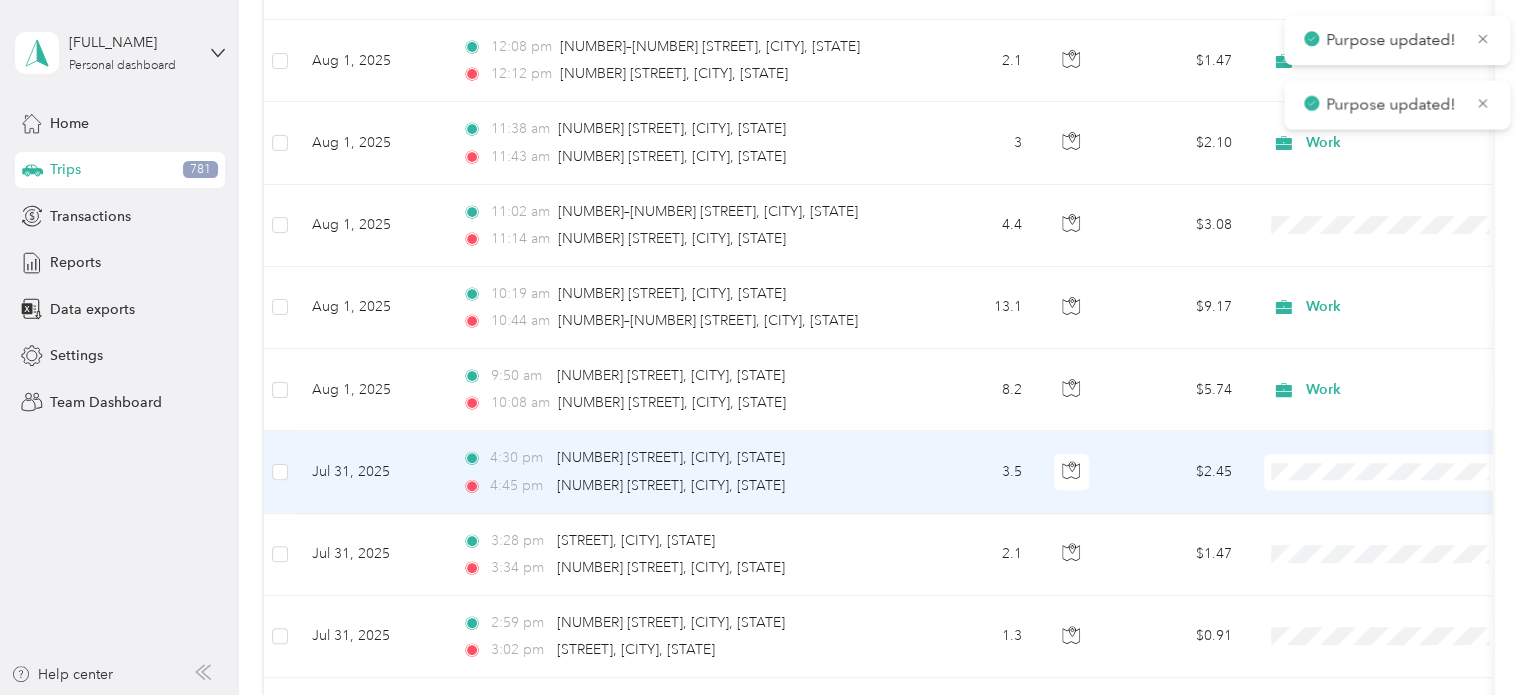 click at bounding box center (1388, 472) 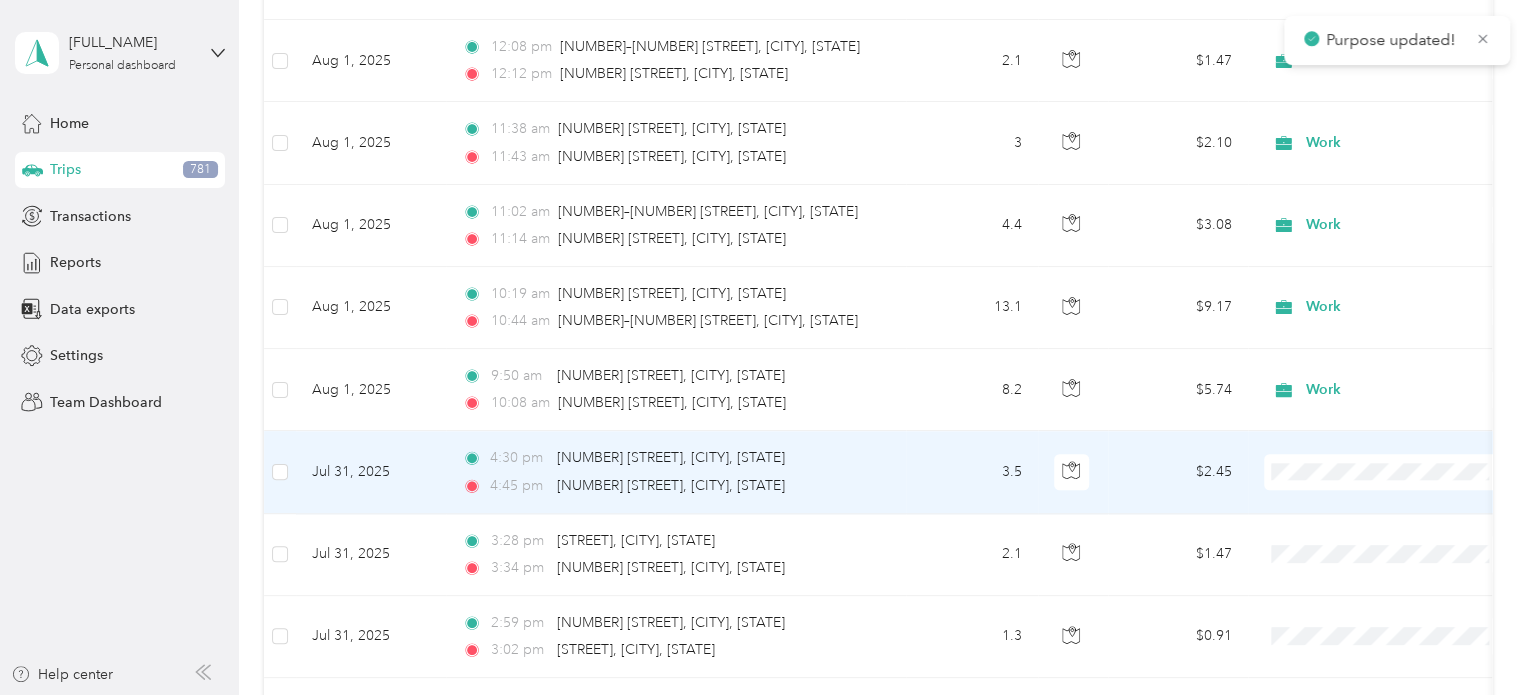click on "Work" at bounding box center [1405, 221] 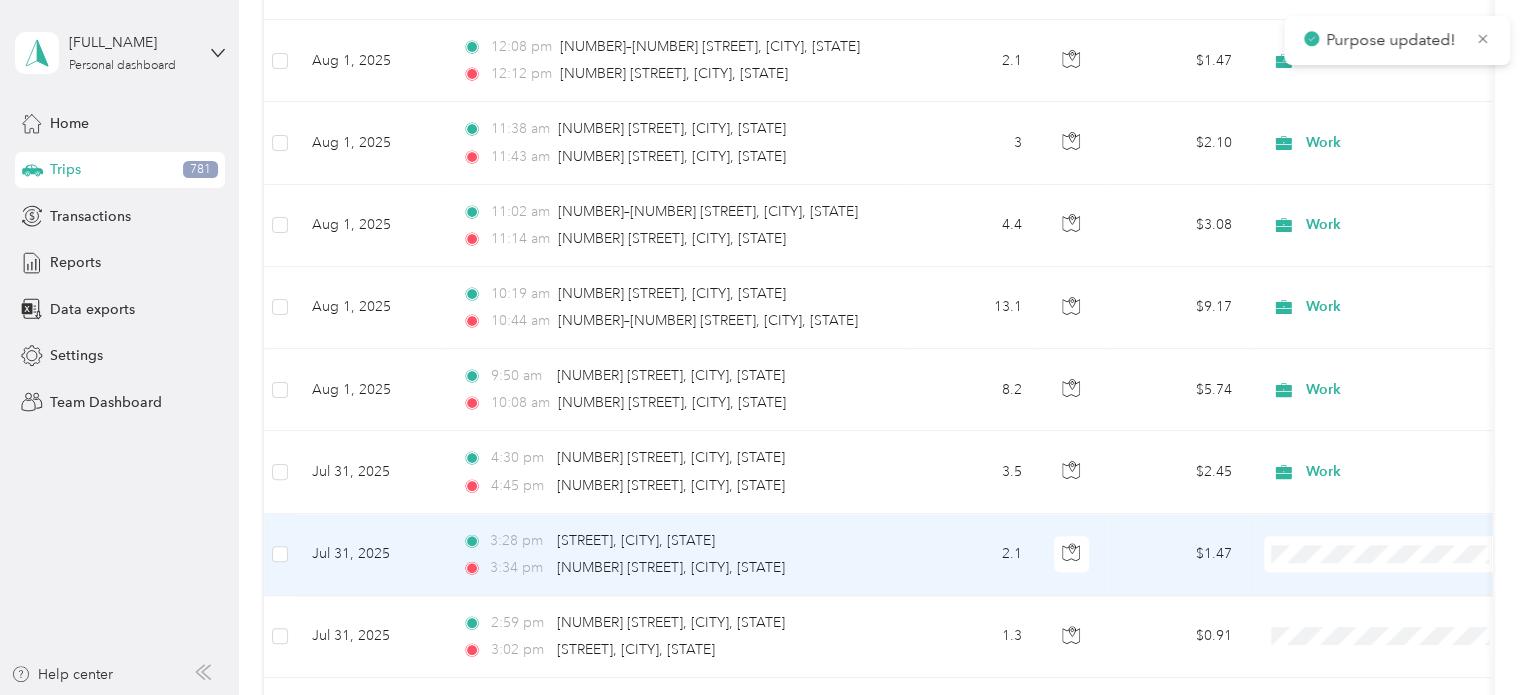 click on "Work" at bounding box center [1405, 293] 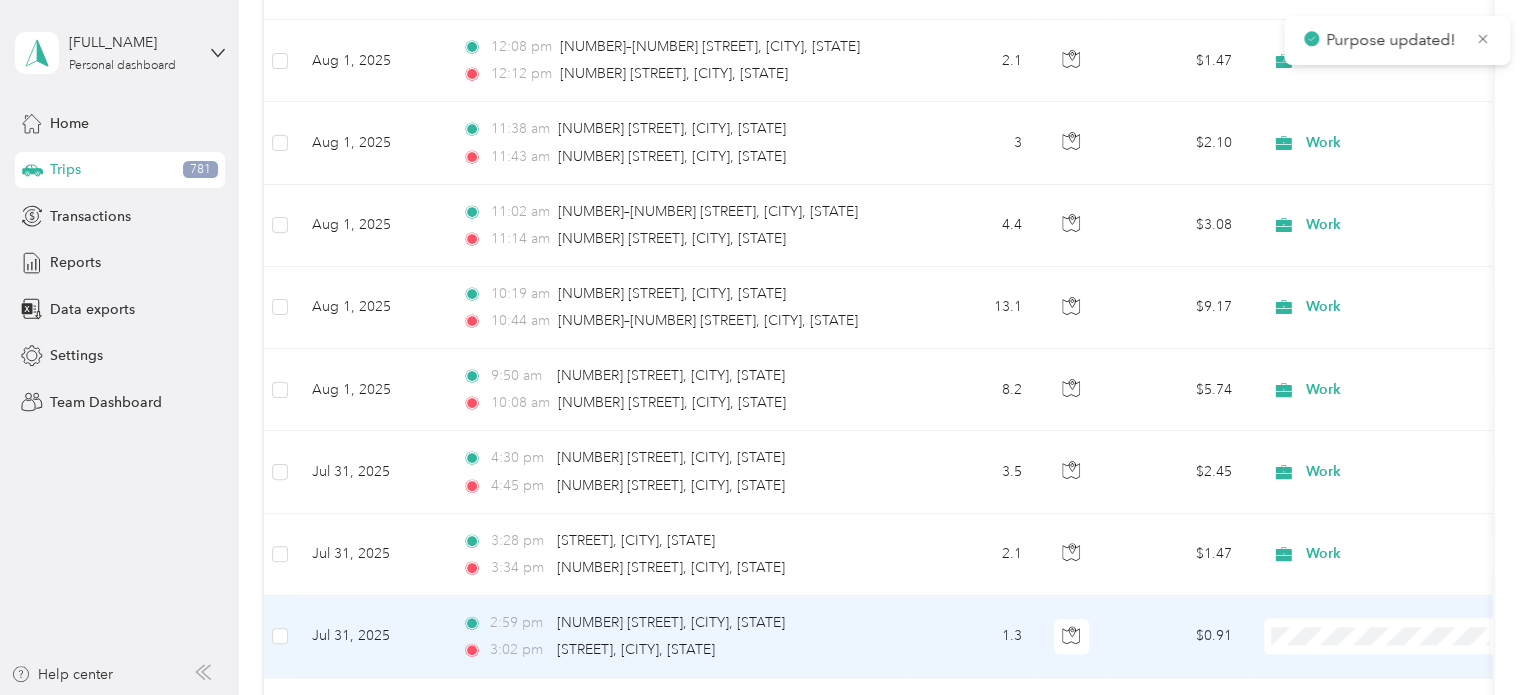click on "Work" at bounding box center [1388, 385] 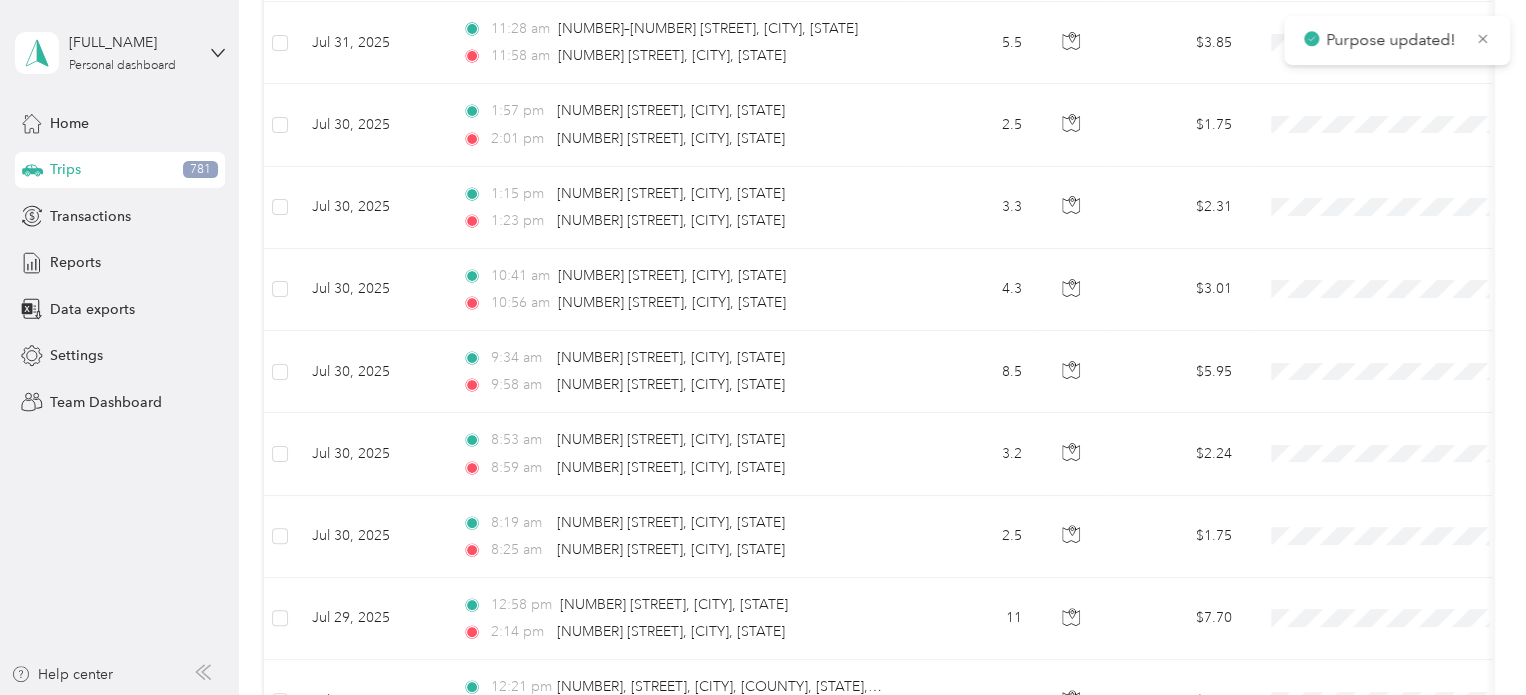 scroll, scrollTop: 1800, scrollLeft: 0, axis: vertical 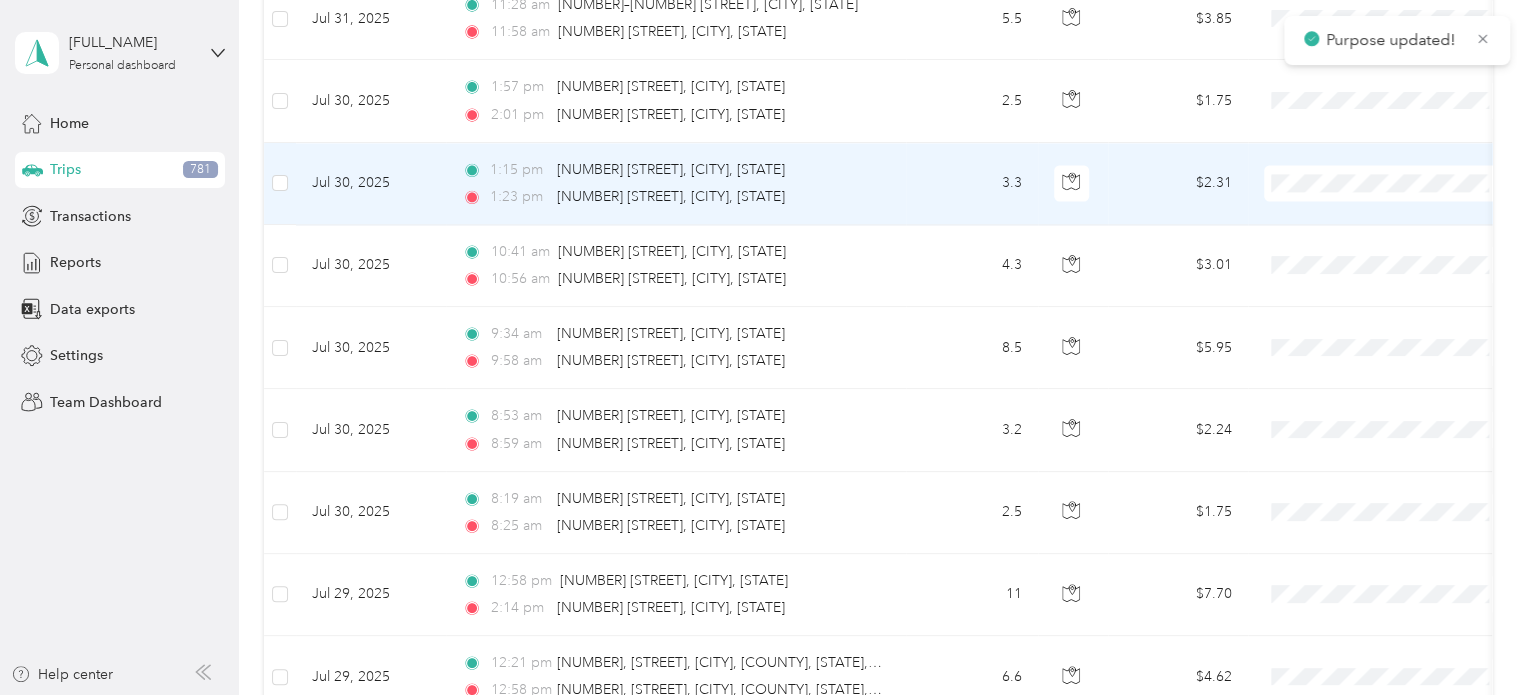 click on "Work" at bounding box center [1405, 216] 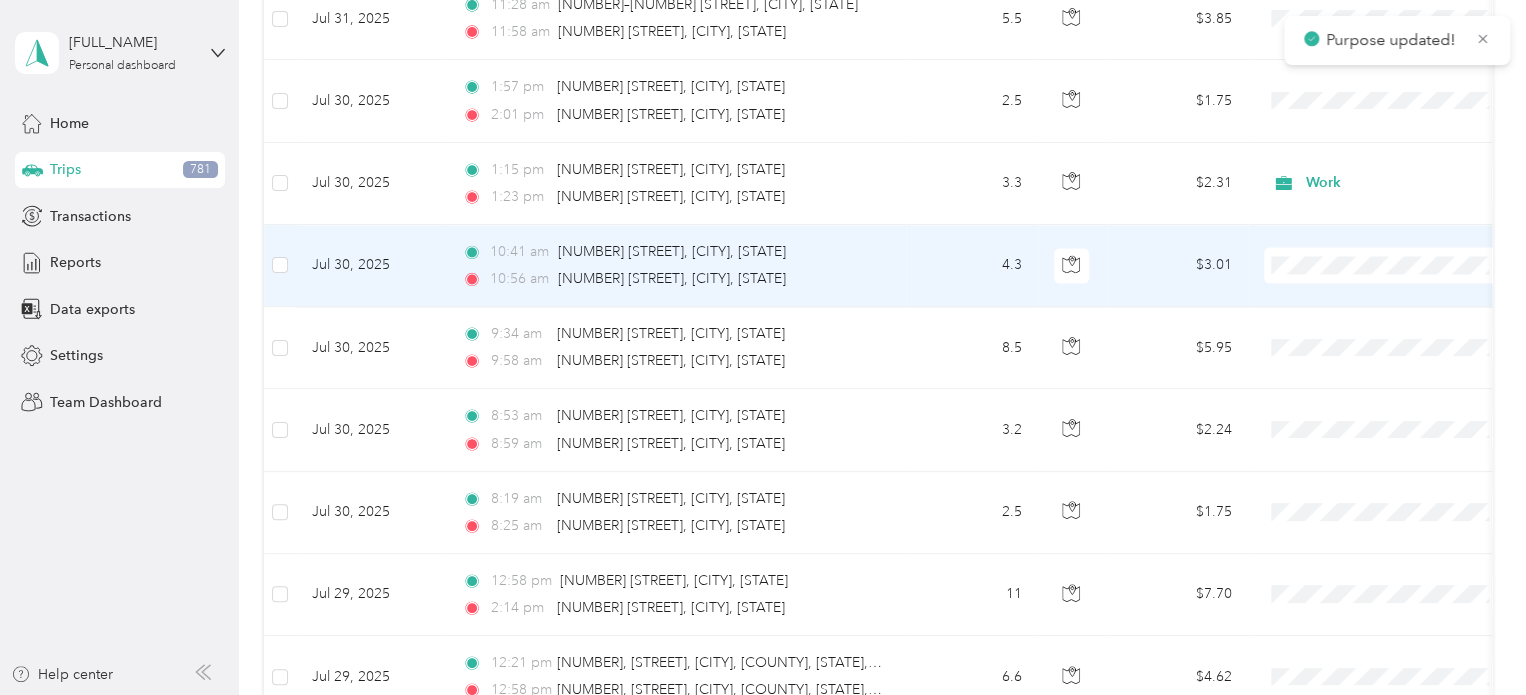 click on "Work" at bounding box center (1405, 288) 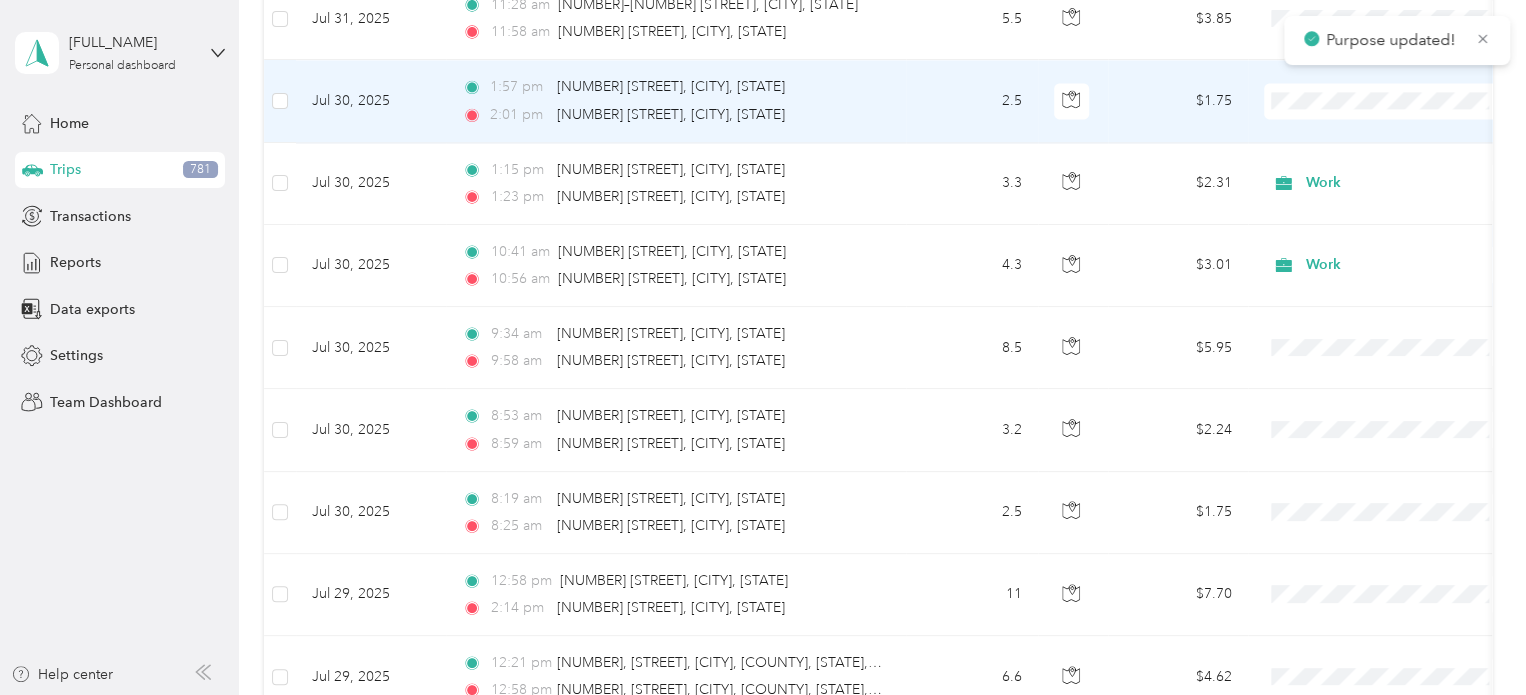 click on "Work" at bounding box center [1388, 134] 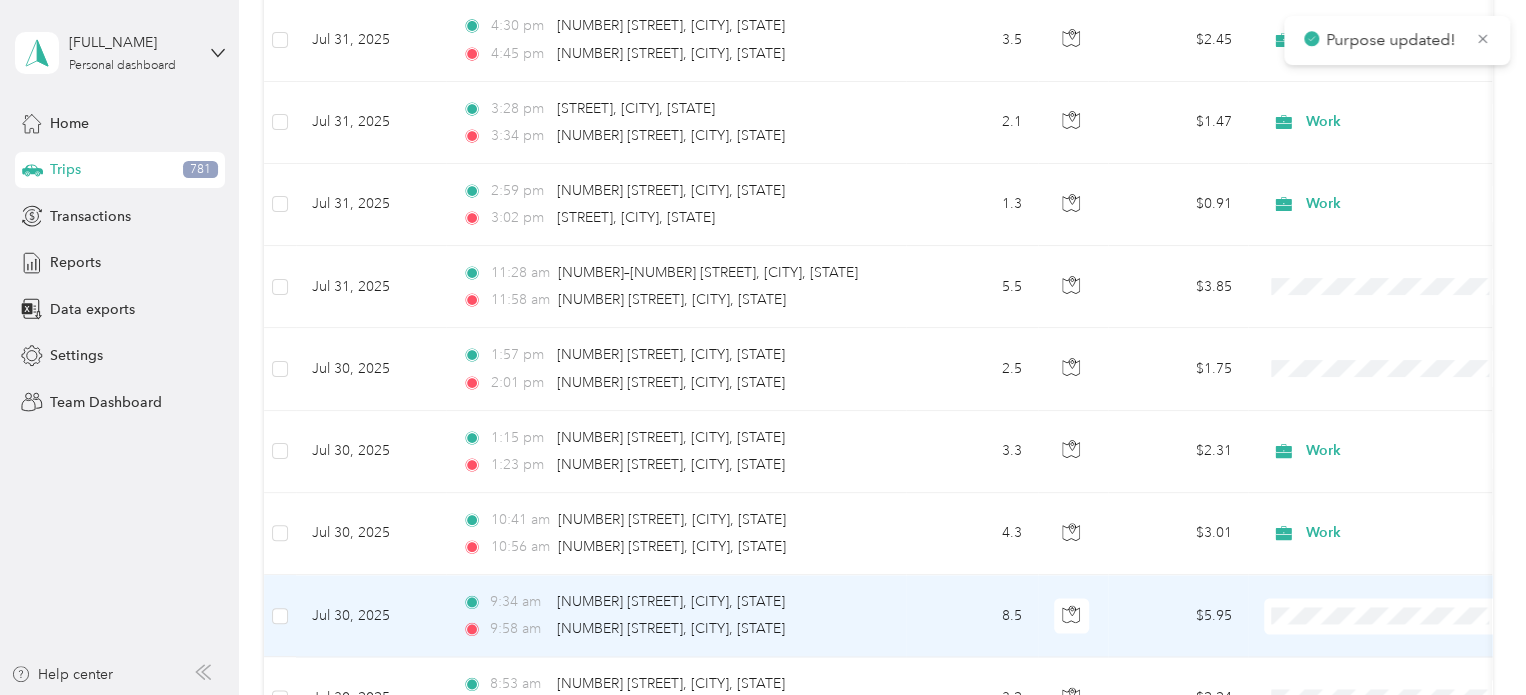 scroll, scrollTop: 1500, scrollLeft: 0, axis: vertical 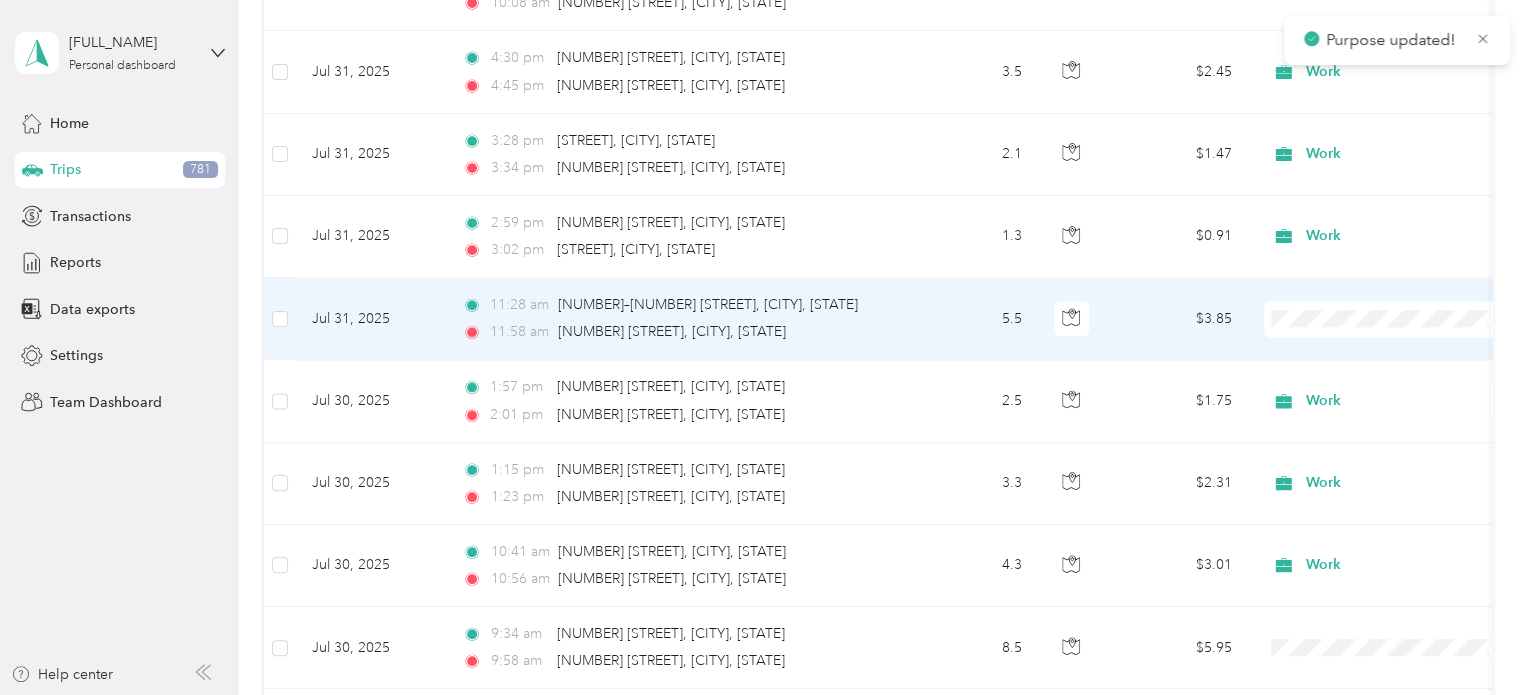 click on "Work" at bounding box center [1405, 342] 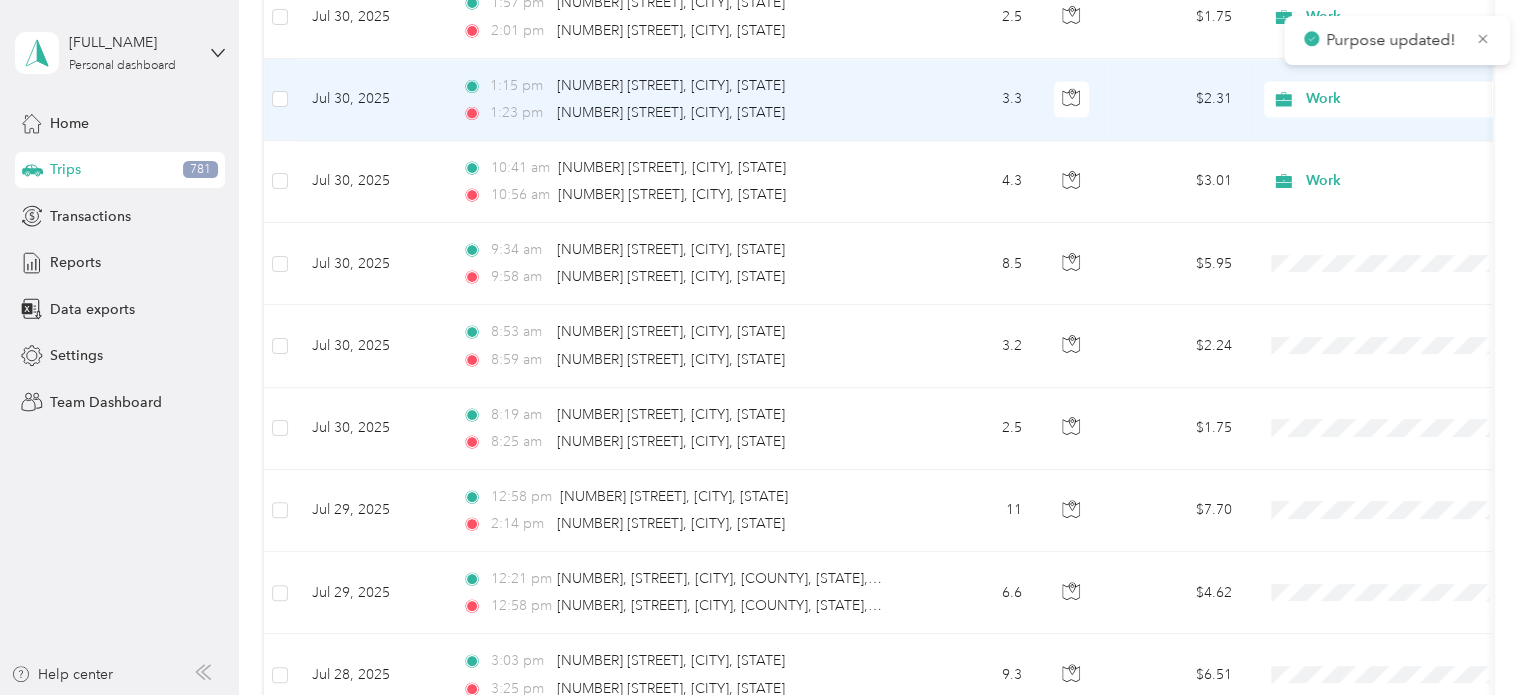 scroll, scrollTop: 2000, scrollLeft: 0, axis: vertical 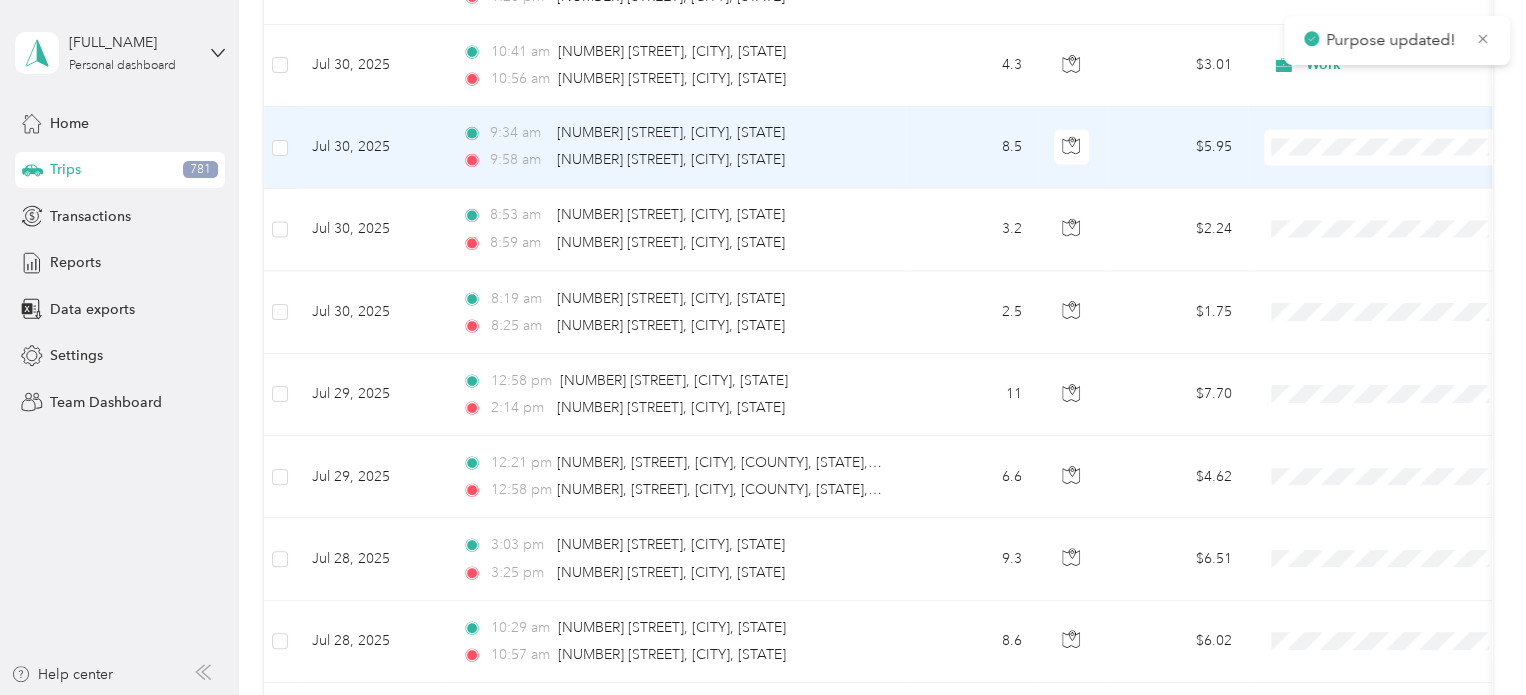 click on "Work" at bounding box center [1405, 172] 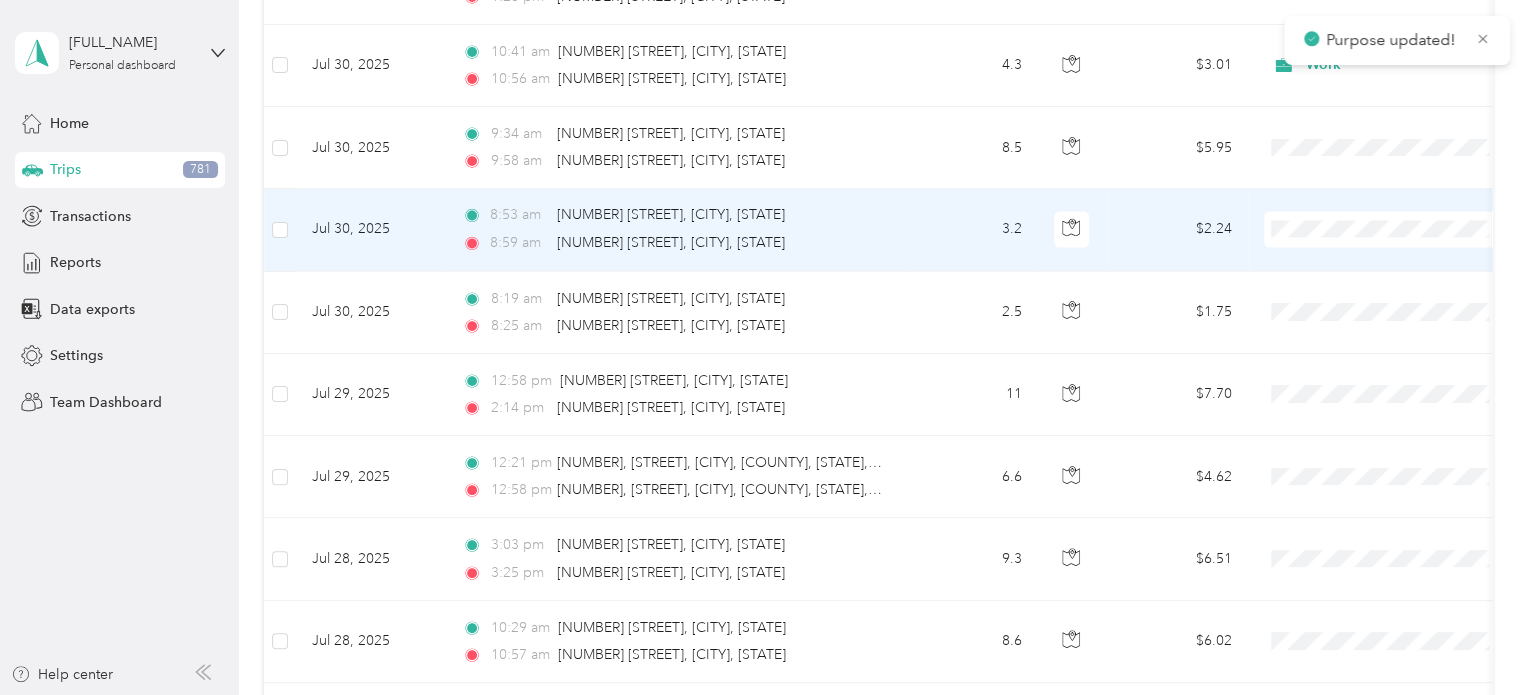 click on "Work" at bounding box center (1405, 261) 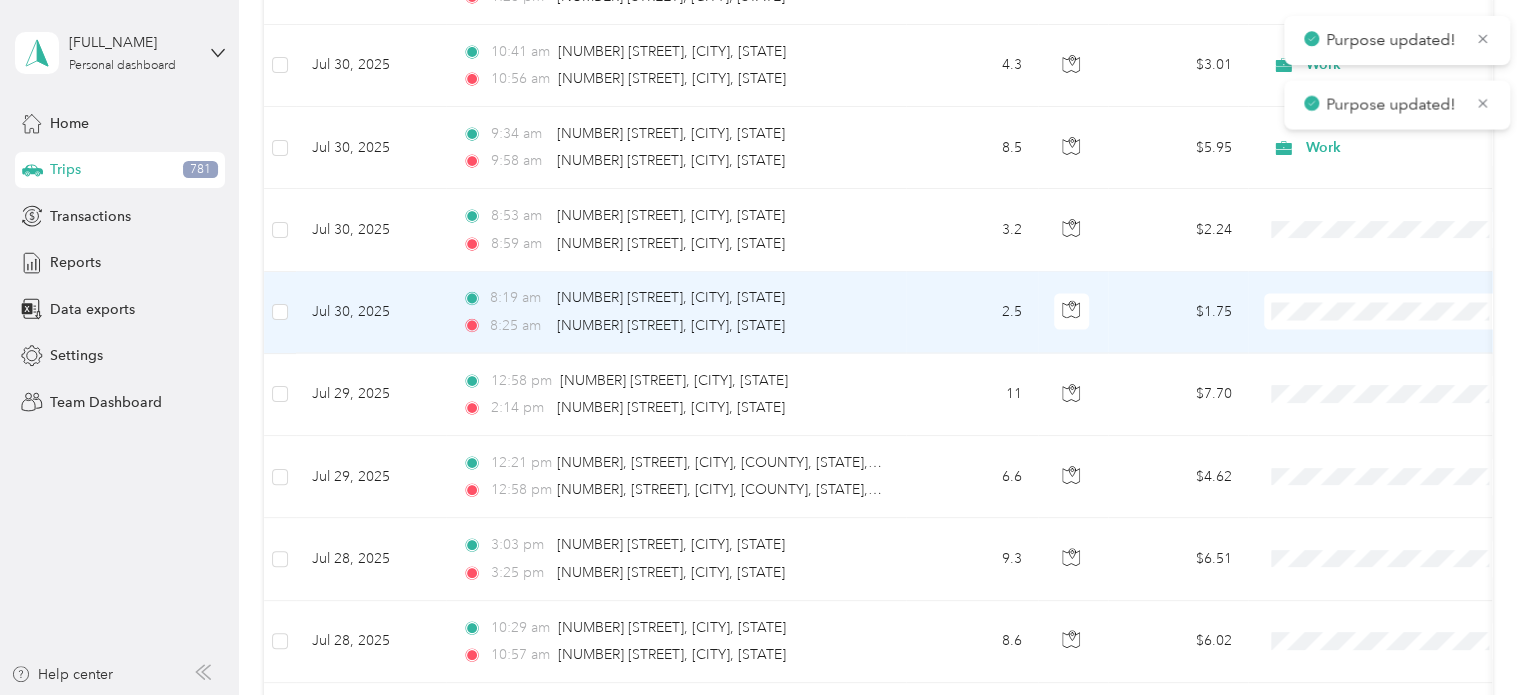 drag, startPoint x: 1321, startPoint y: 342, endPoint x: 1317, endPoint y: 362, distance: 20.396078 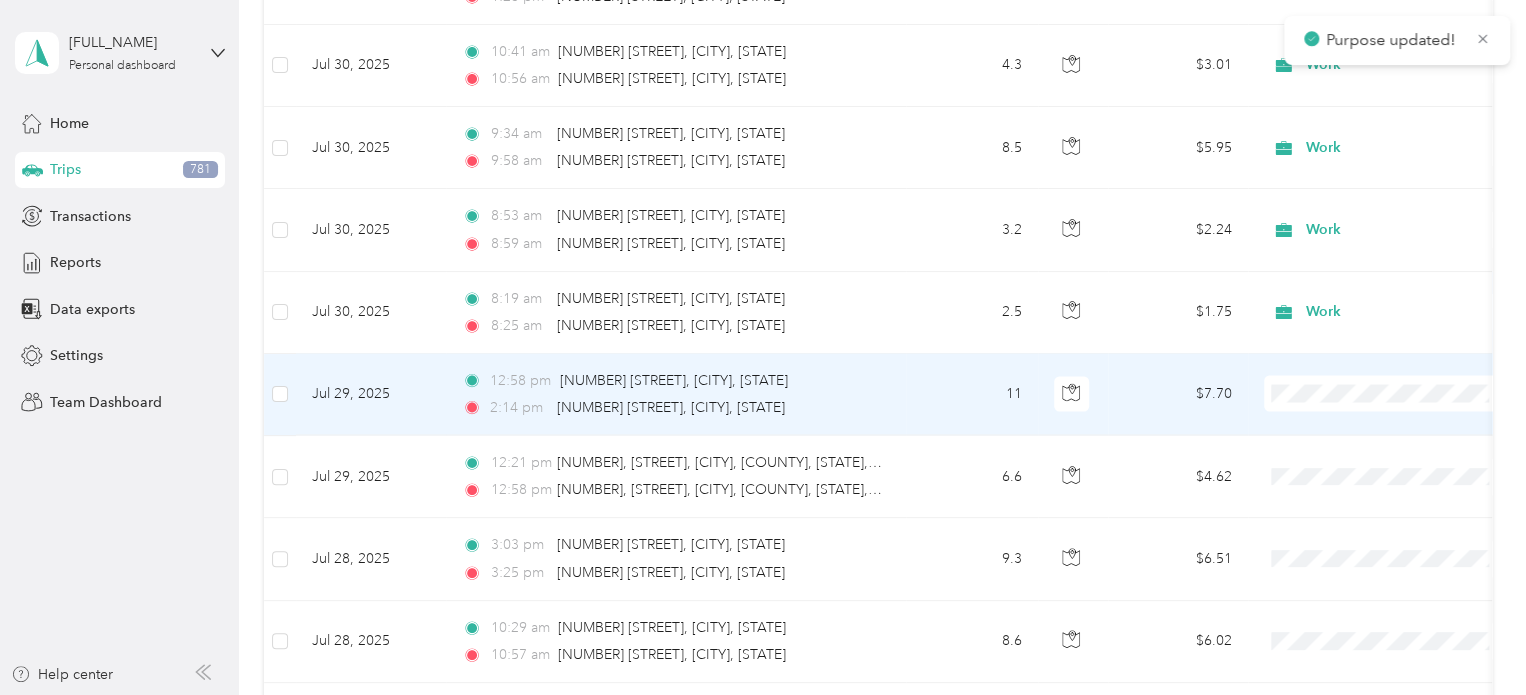 click on "Work" at bounding box center [1405, 420] 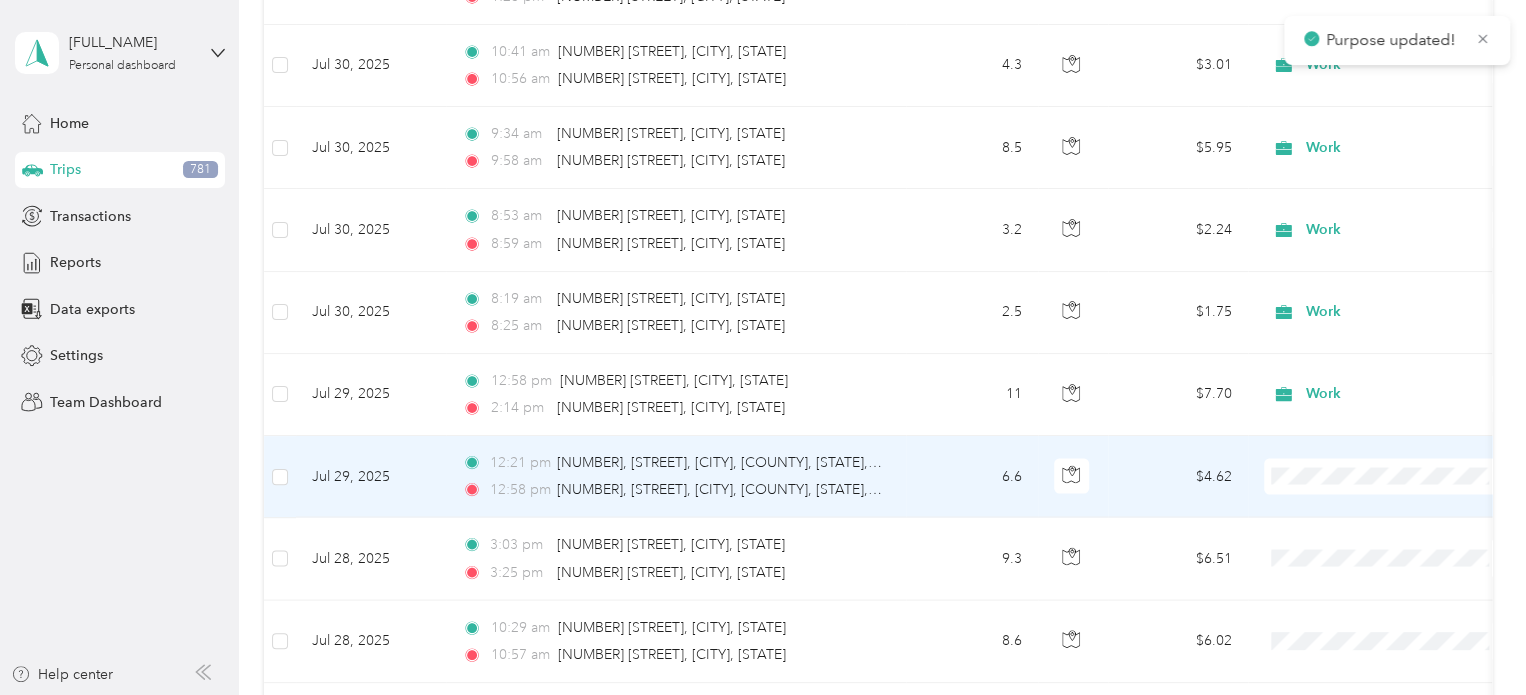 click on "Work" at bounding box center [1405, 212] 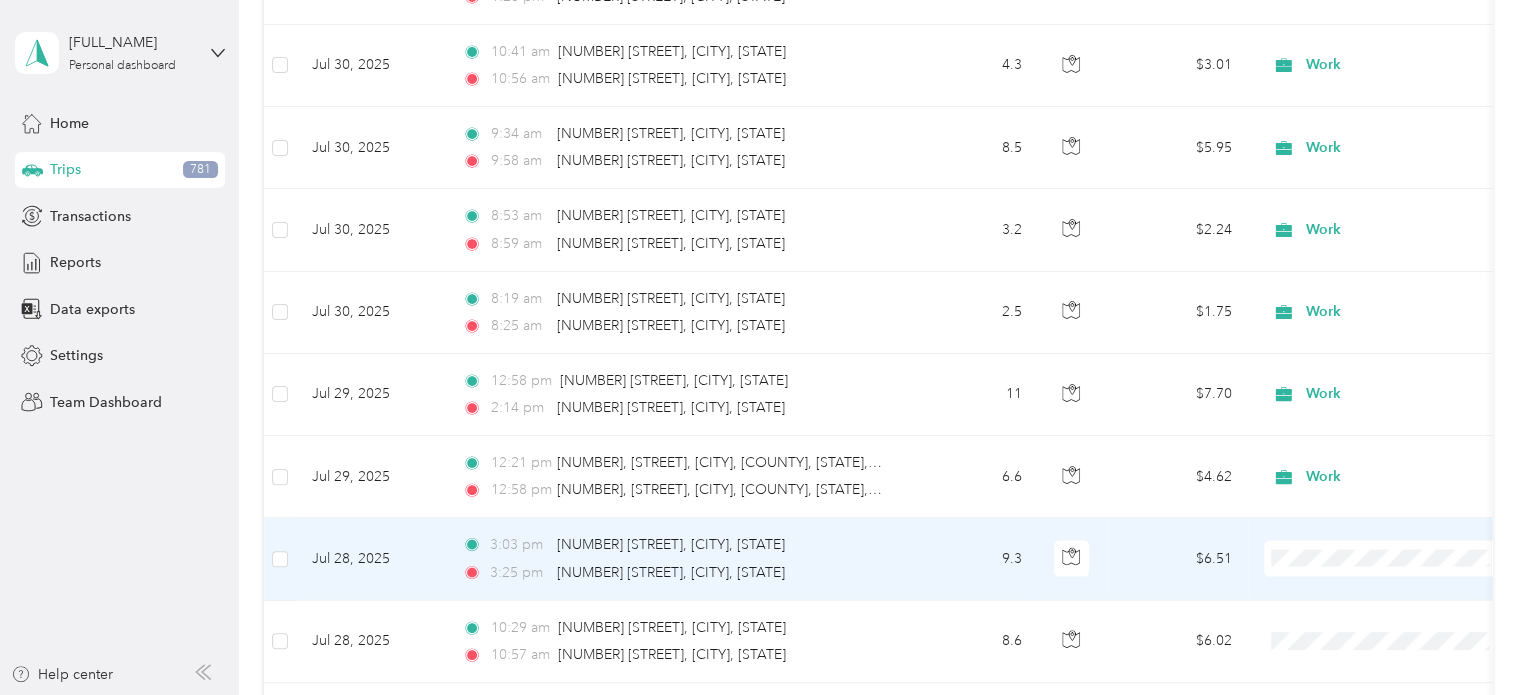 click on "Work" at bounding box center [1405, 299] 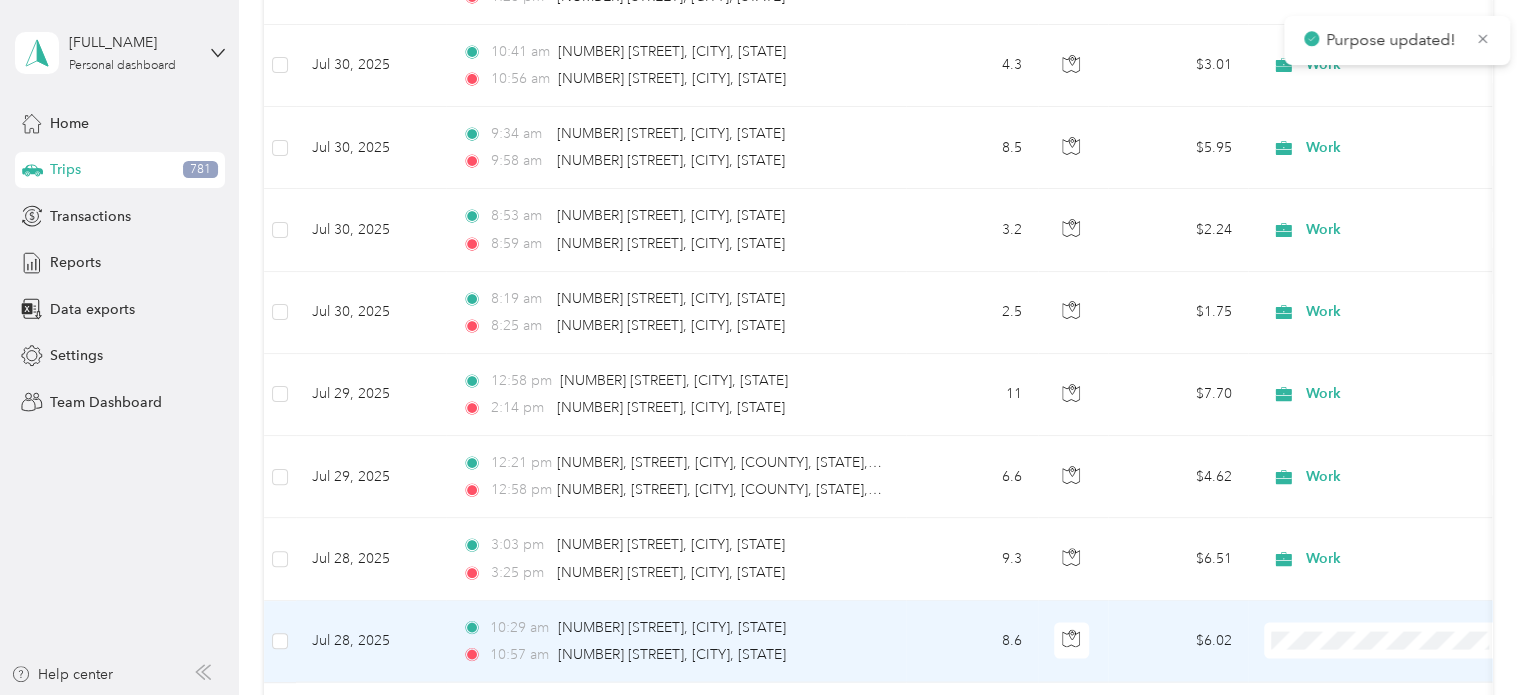 click on "Work" at bounding box center (1388, 387) 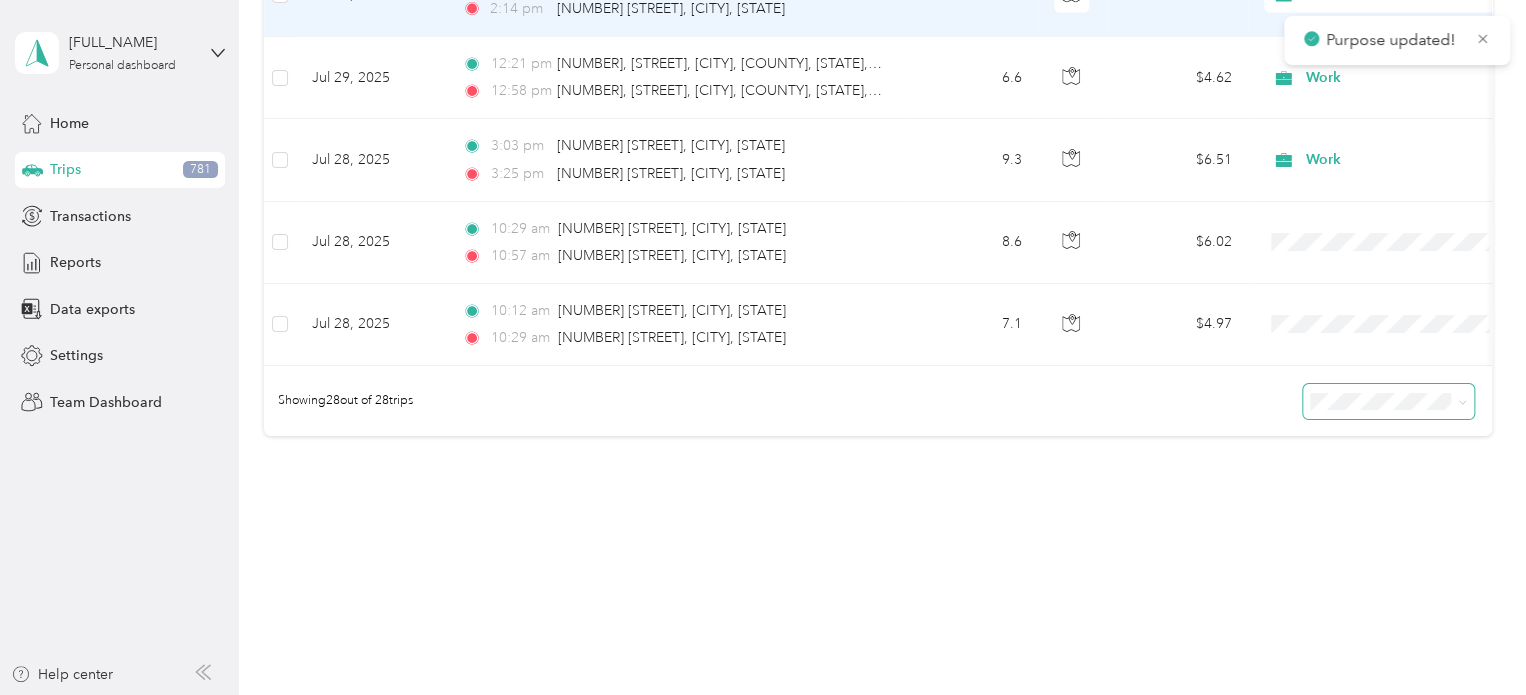 scroll, scrollTop: 2400, scrollLeft: 0, axis: vertical 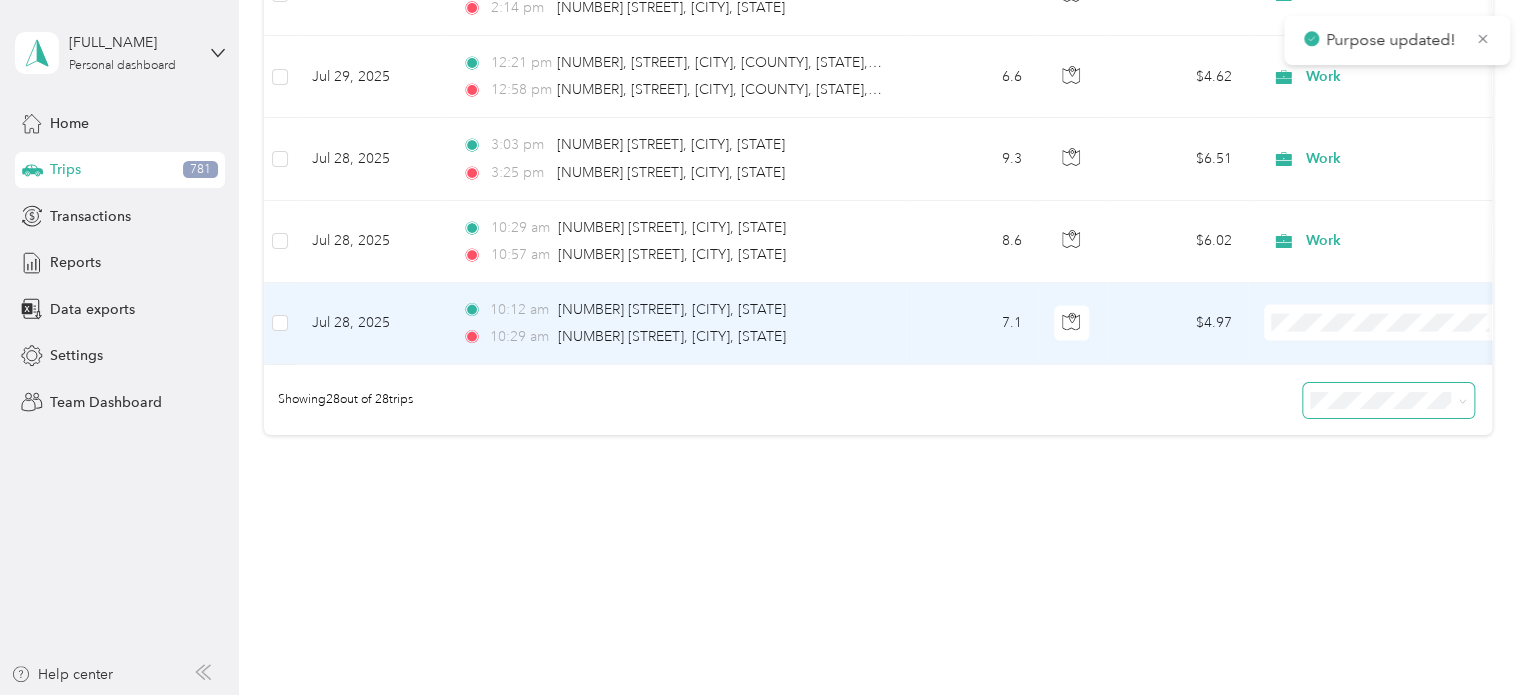 click on "Work" at bounding box center (1405, 353) 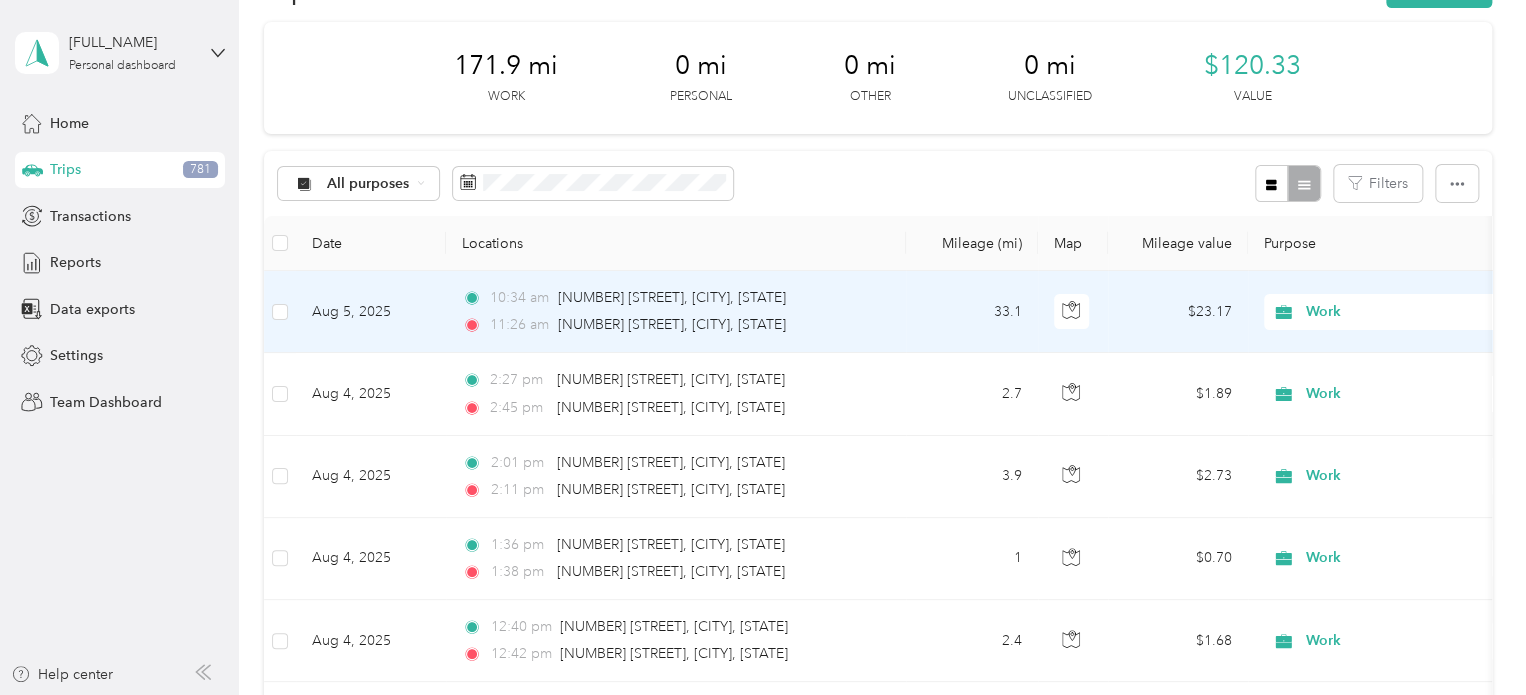 scroll, scrollTop: 200, scrollLeft: 0, axis: vertical 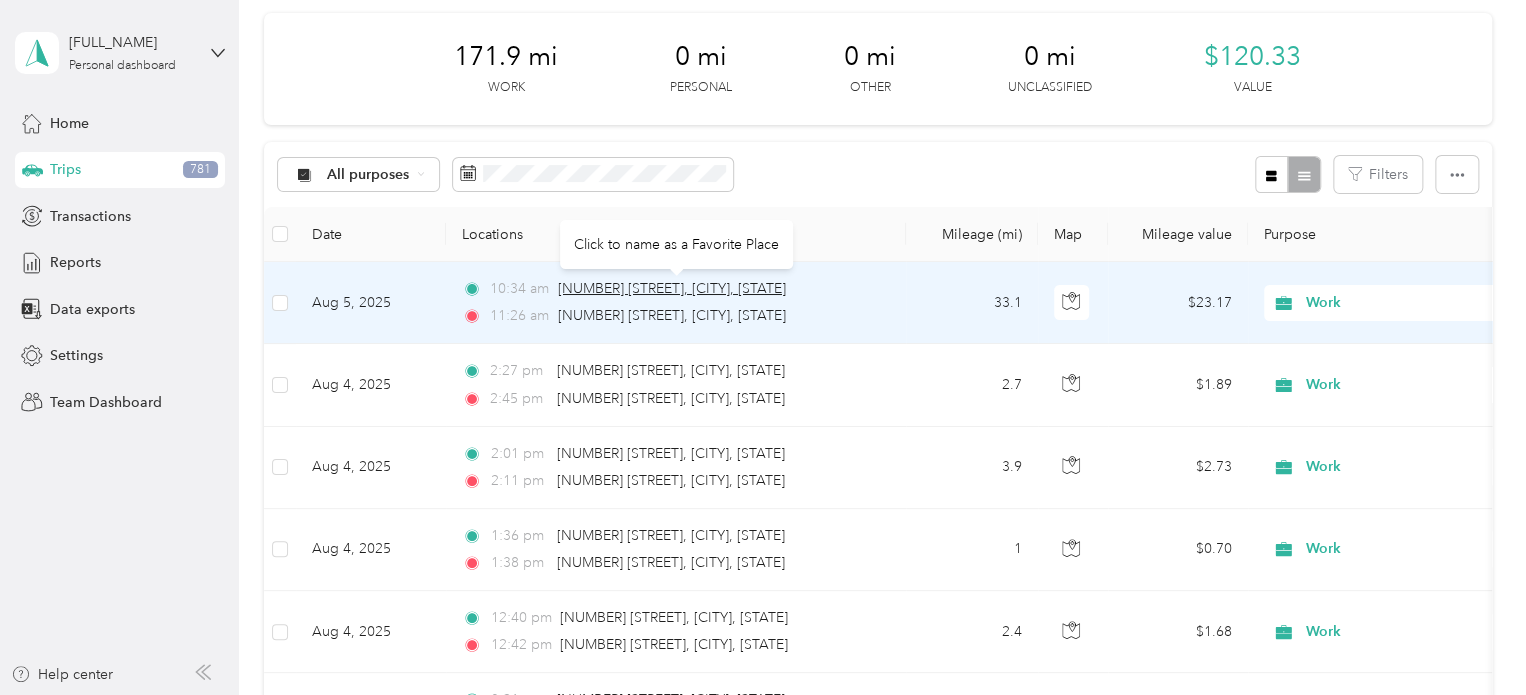 click on "[NUMBER] [STREET], [CITY], [STATE]" at bounding box center [672, 288] 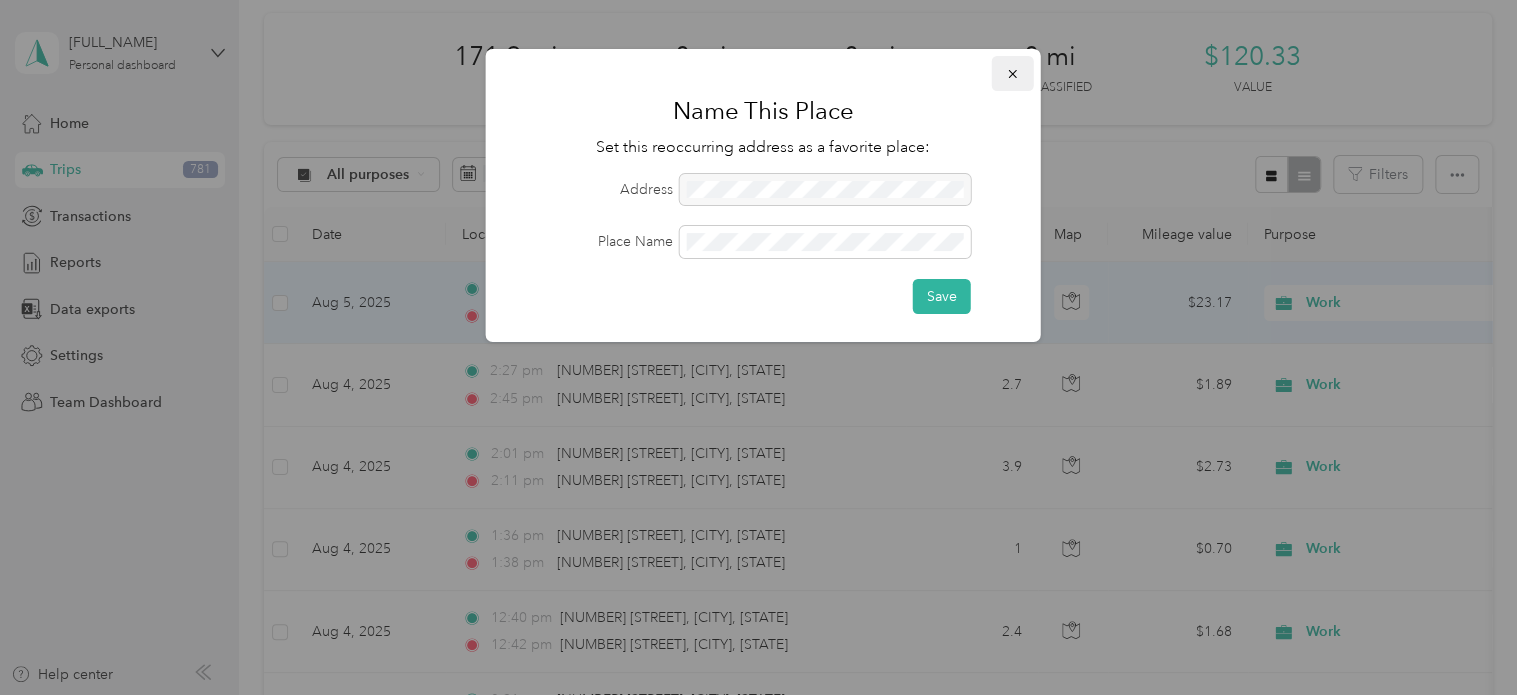 click 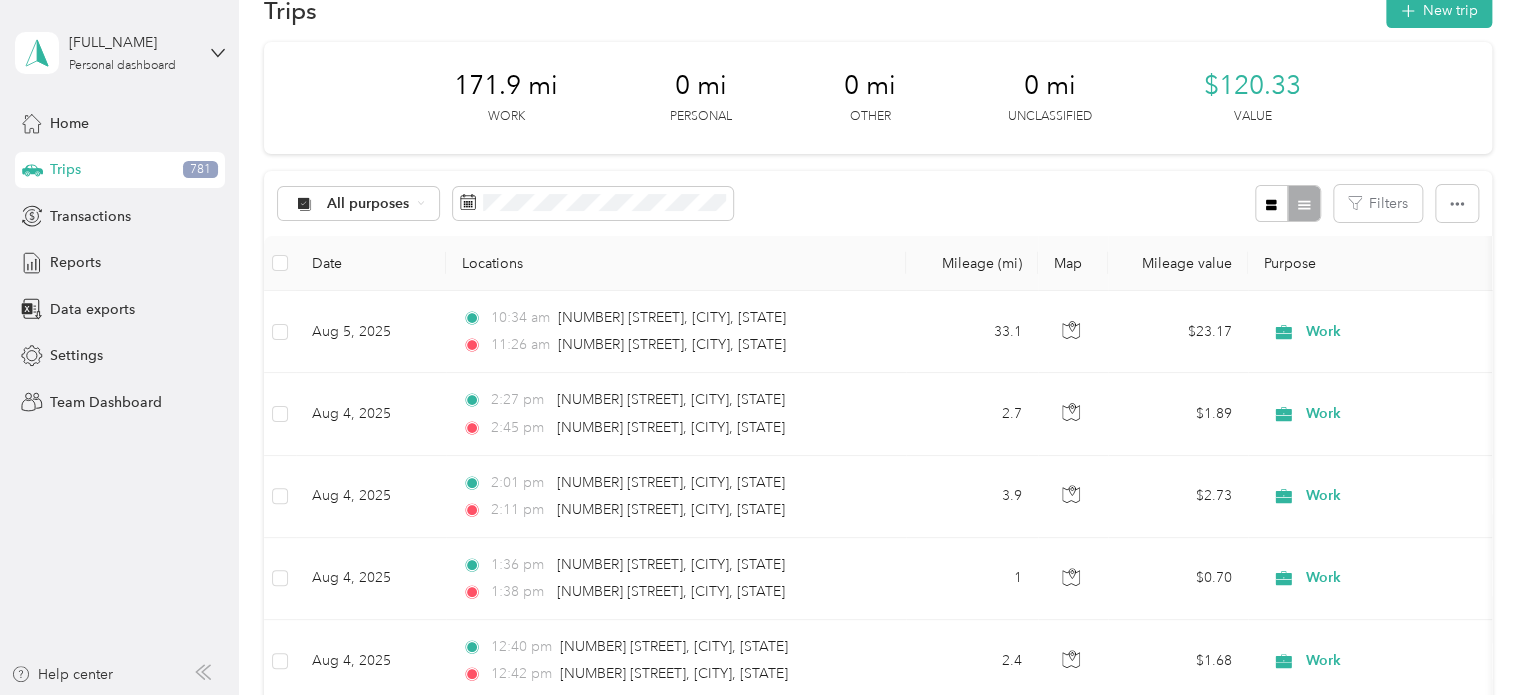 scroll, scrollTop: 200, scrollLeft: 0, axis: vertical 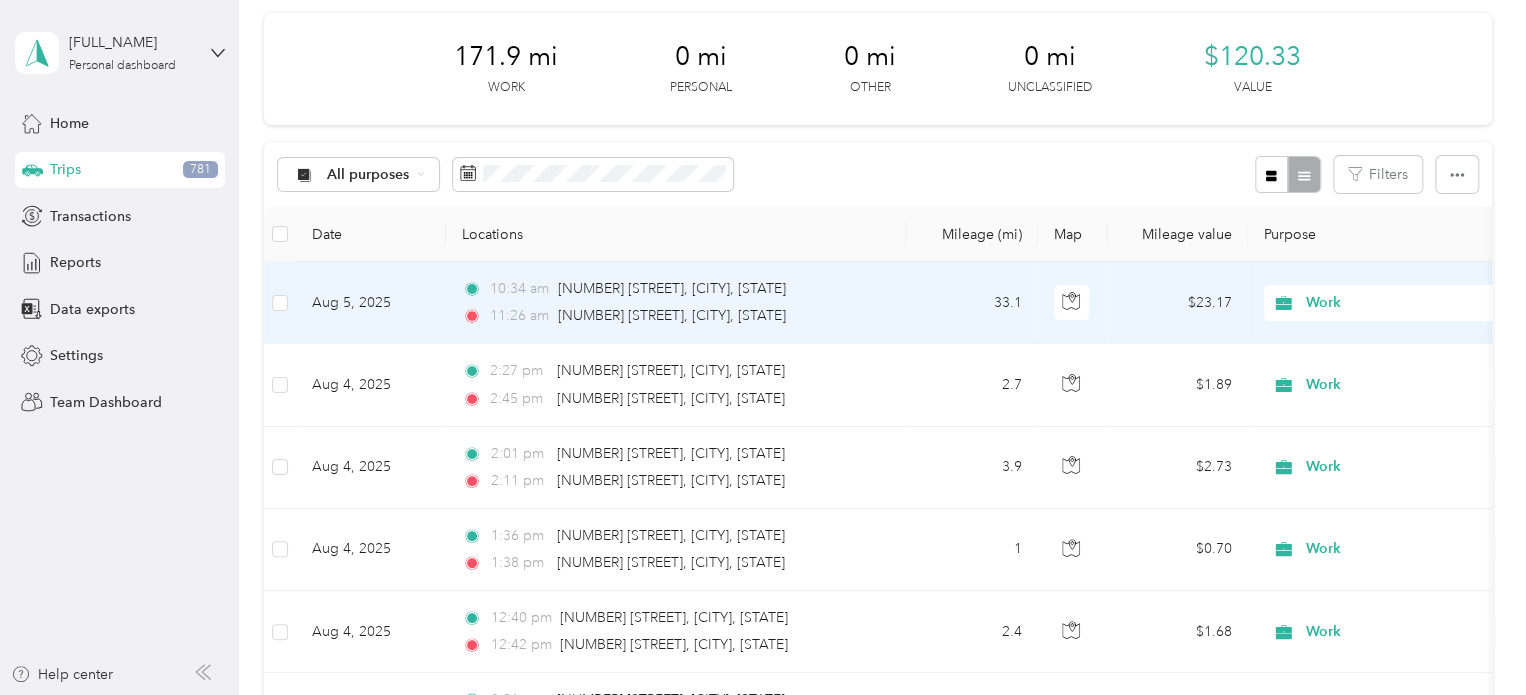 click on "11:26 am" at bounding box center [519, 316] 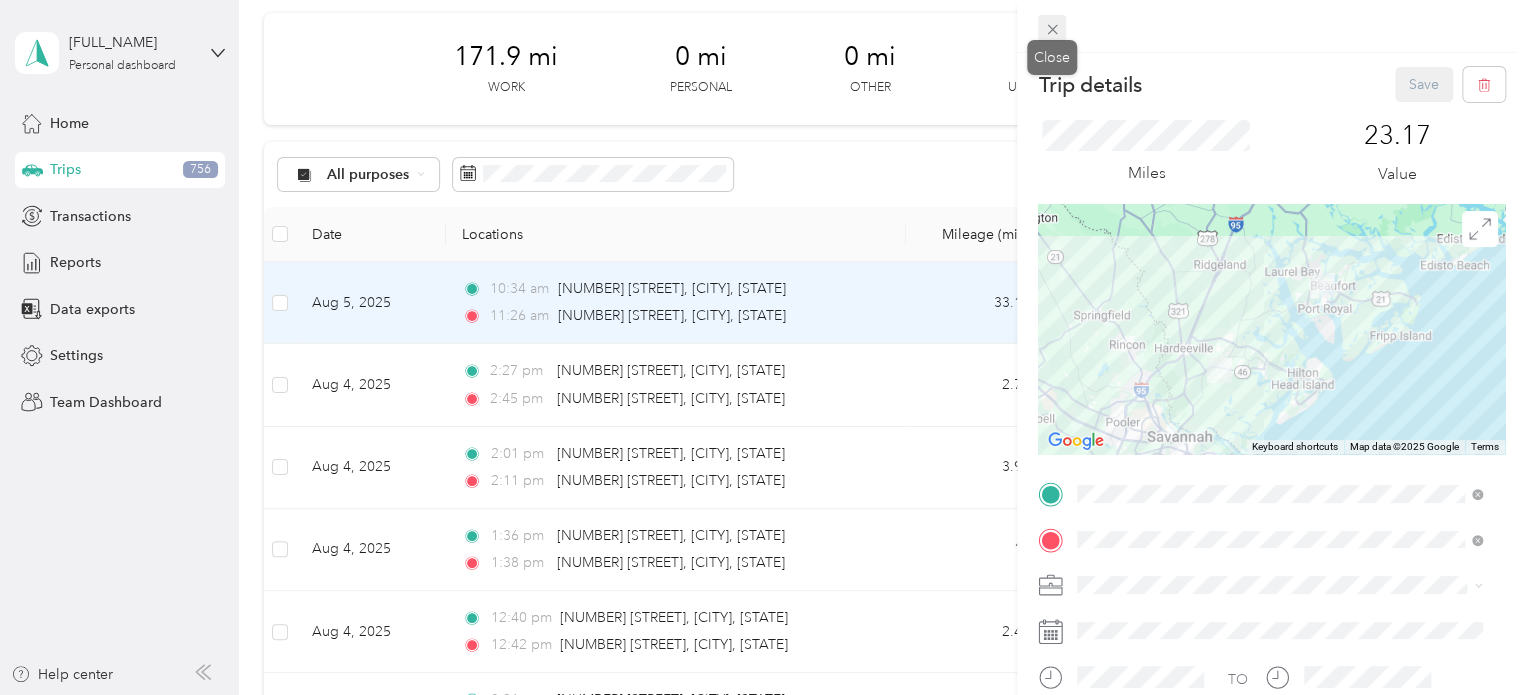 click 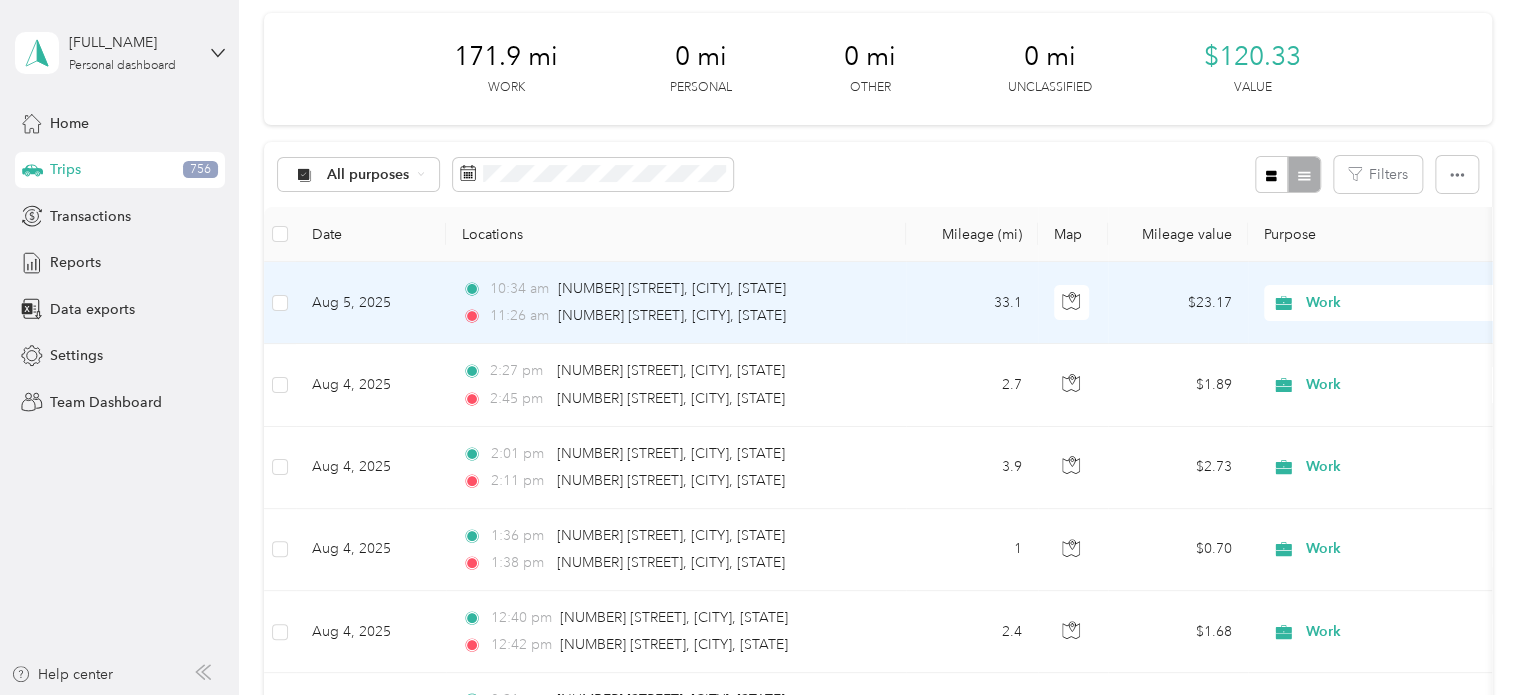 click on "[TIME] [NUMBER] [STREET], [CITY], [STATE]" at bounding box center [672, 316] 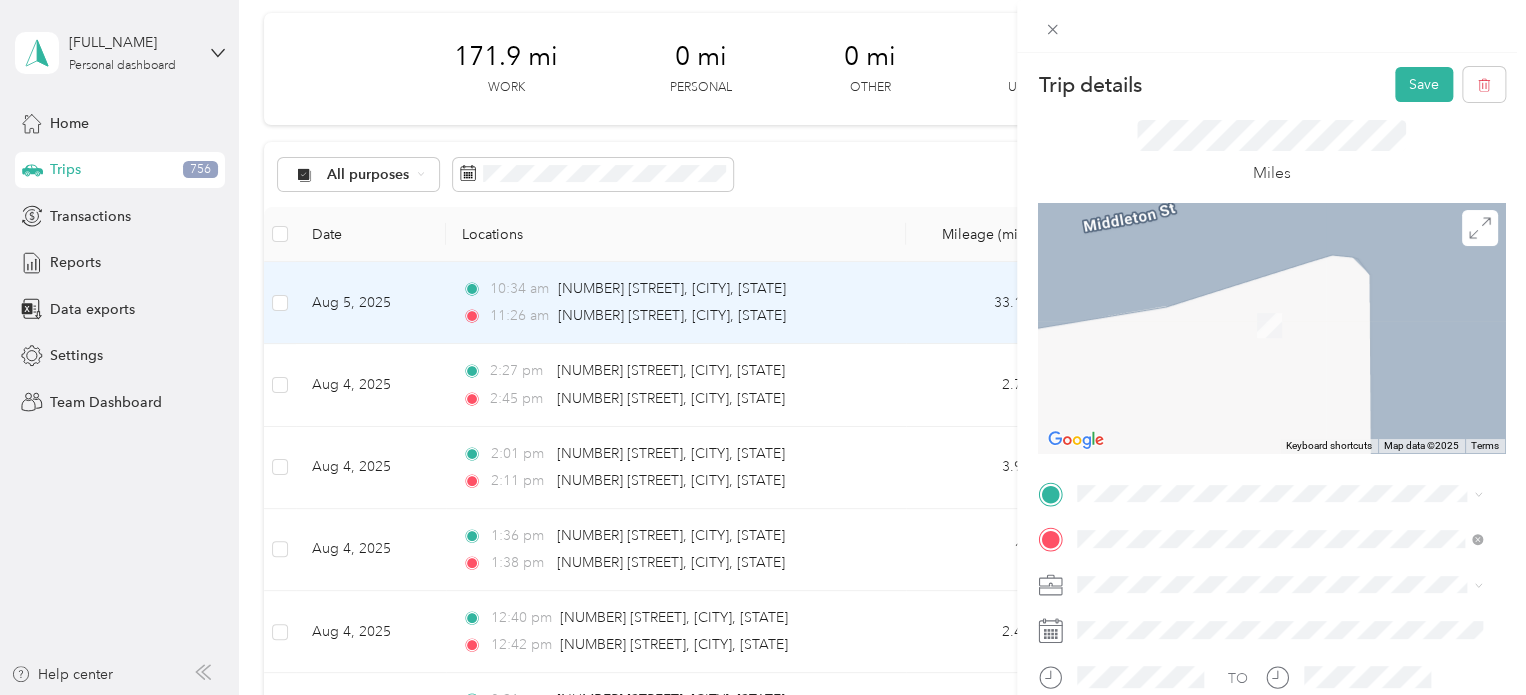 click on "[NUMBER] [STREET]
[CITY], [STATE] [POSTAL_CODE], [COUNTRY]" at bounding box center [1259, 256] 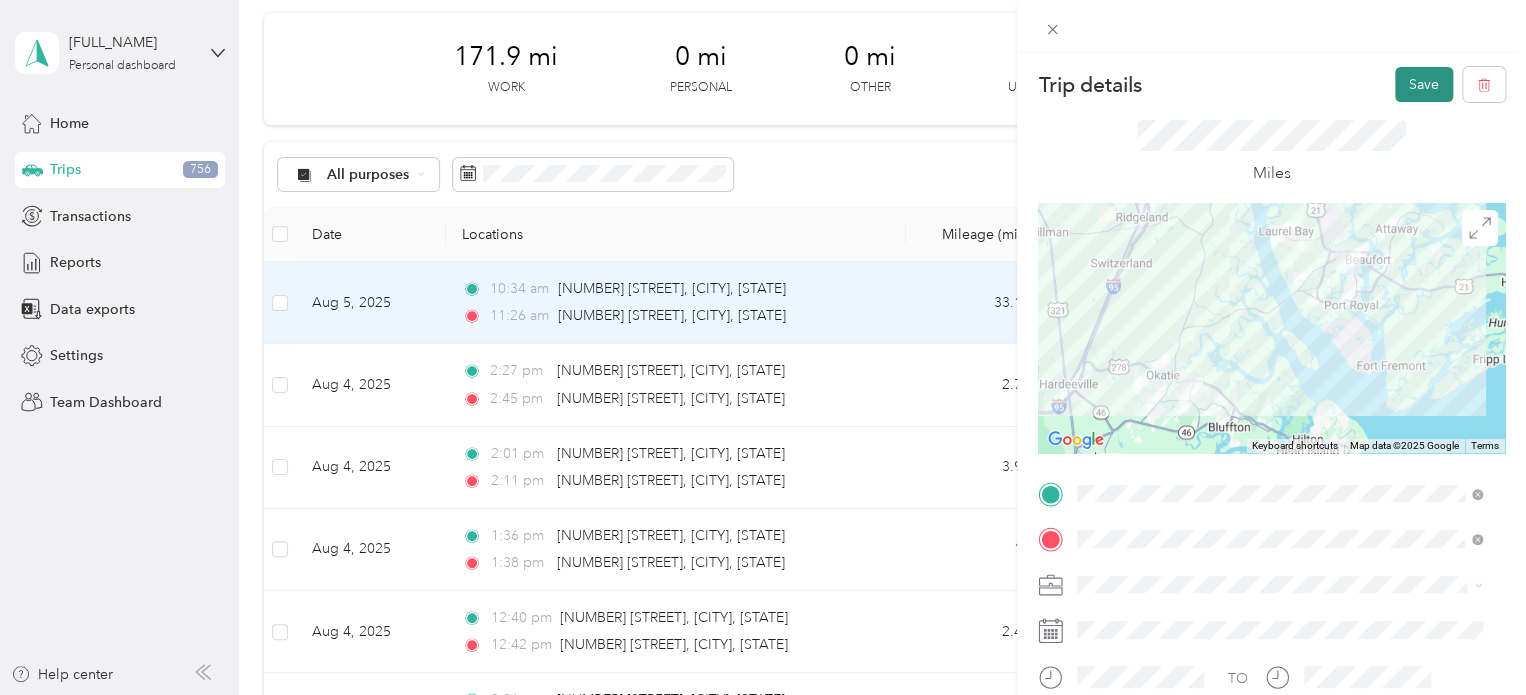 click on "Save" at bounding box center (1424, 84) 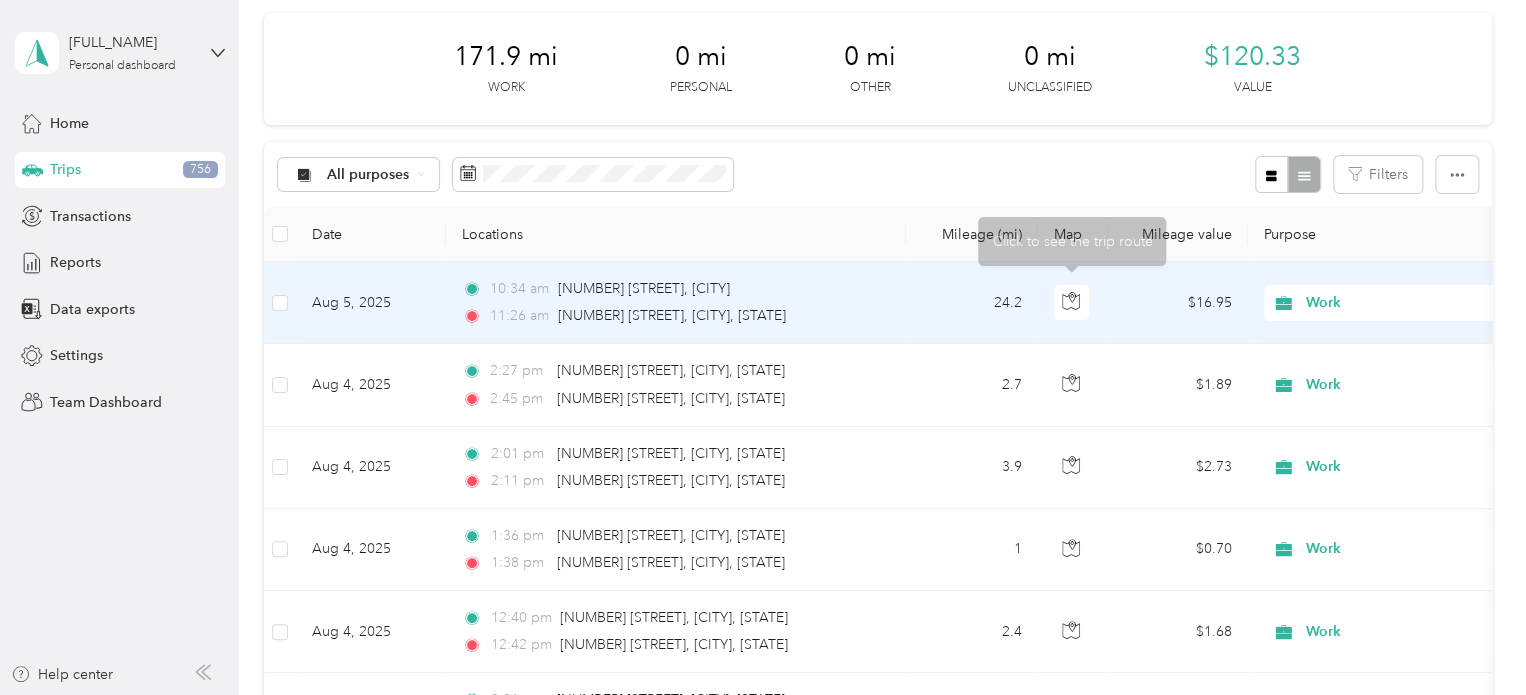 scroll, scrollTop: 100, scrollLeft: 0, axis: vertical 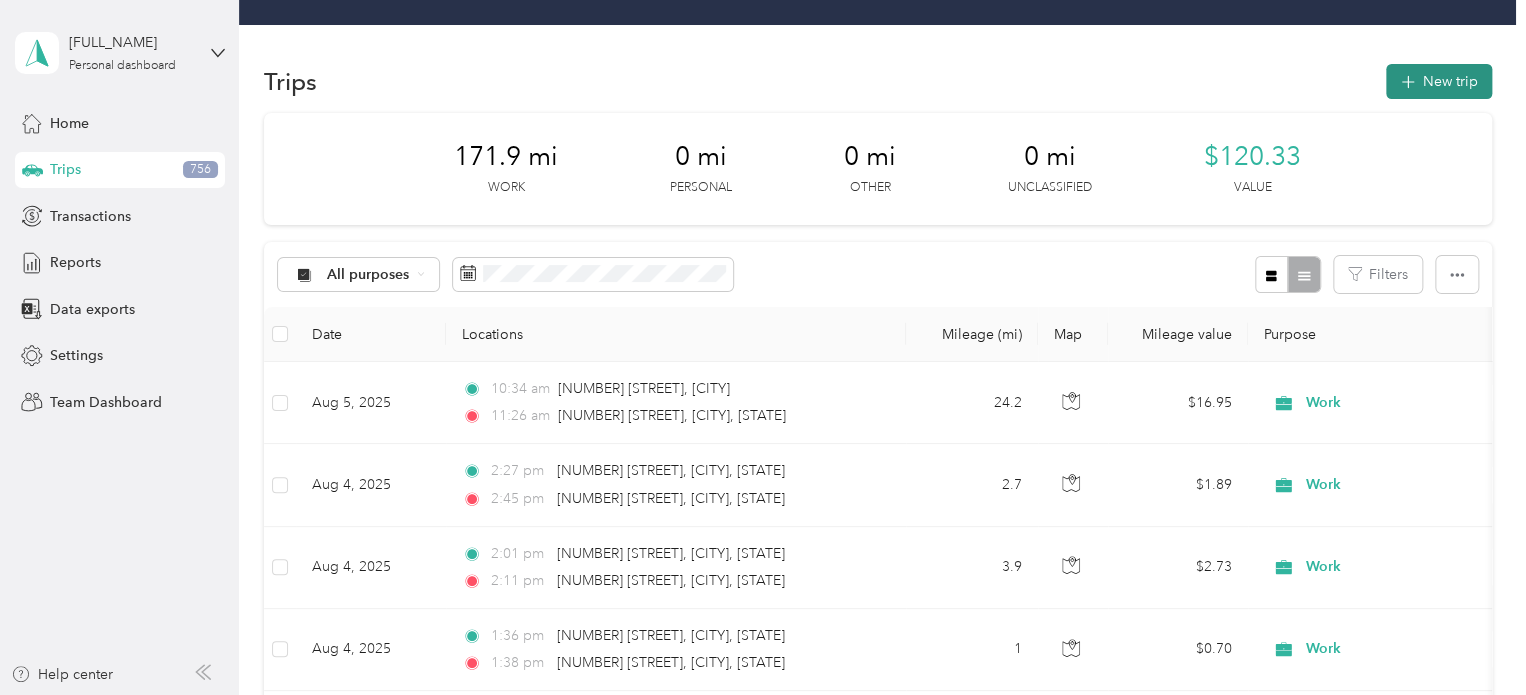 click on "New trip" at bounding box center [1439, 81] 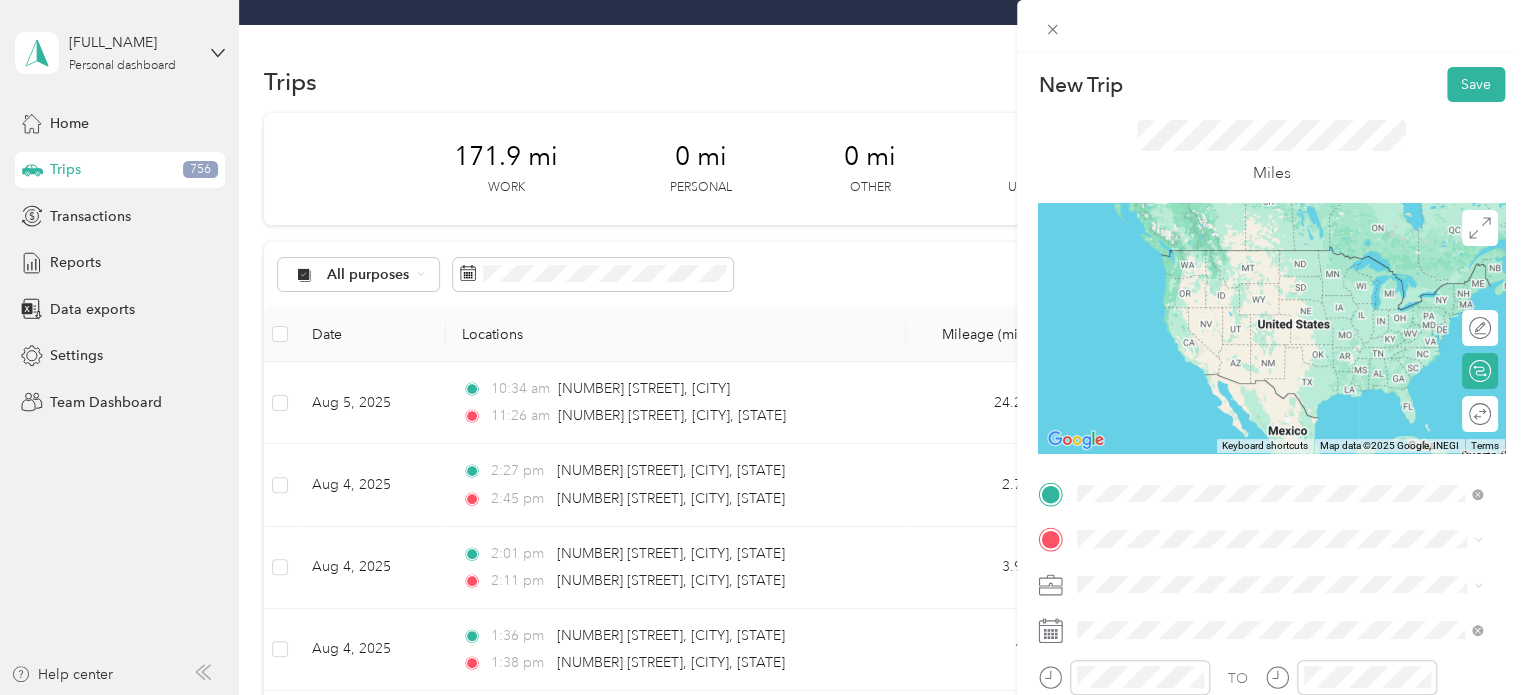 click on "[NUMBER] [STREET]
[CITY], [STATE] [POSTAL_CODE], [COUNTRY]" at bounding box center [1259, 258] 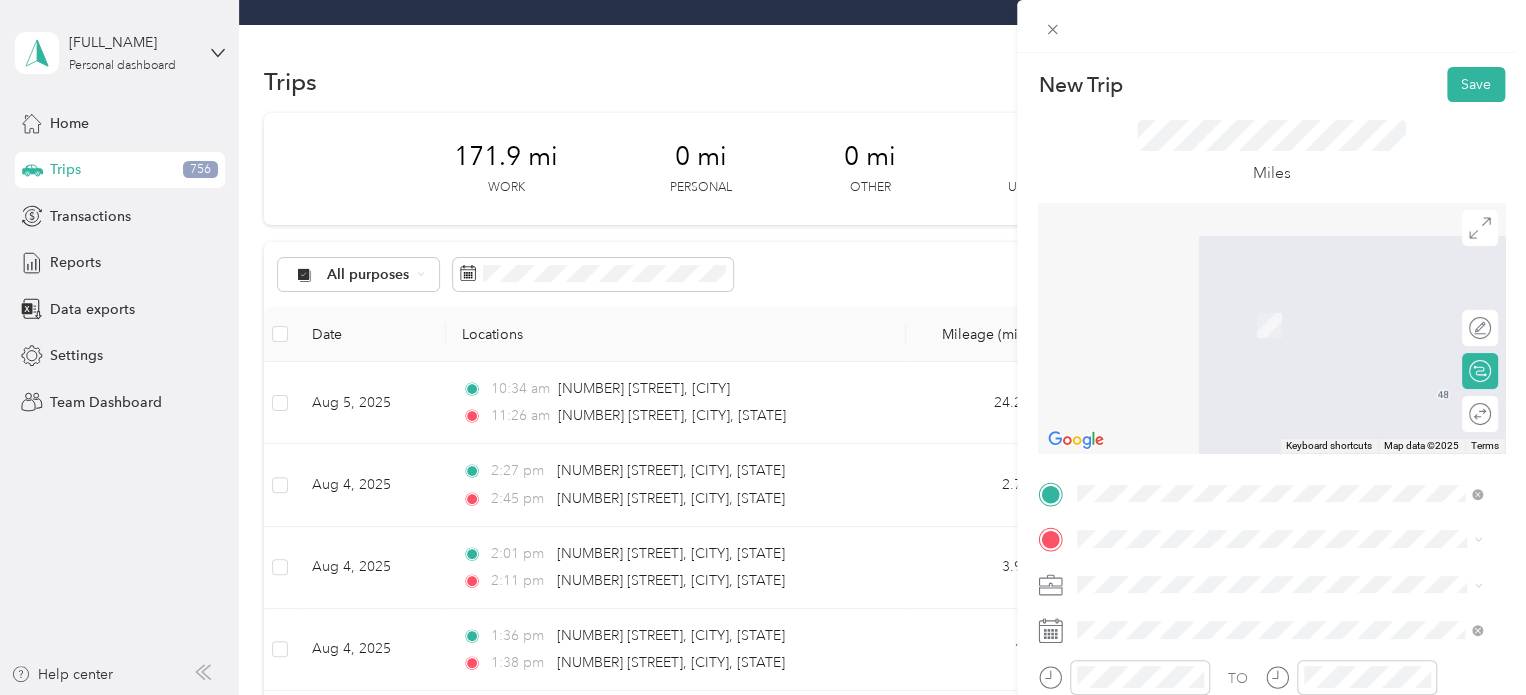 click on "[NUMBER] [STREET]
[CITY], [STATE] [POSTAL_CODE], [COUNTRY]" at bounding box center (1259, 300) 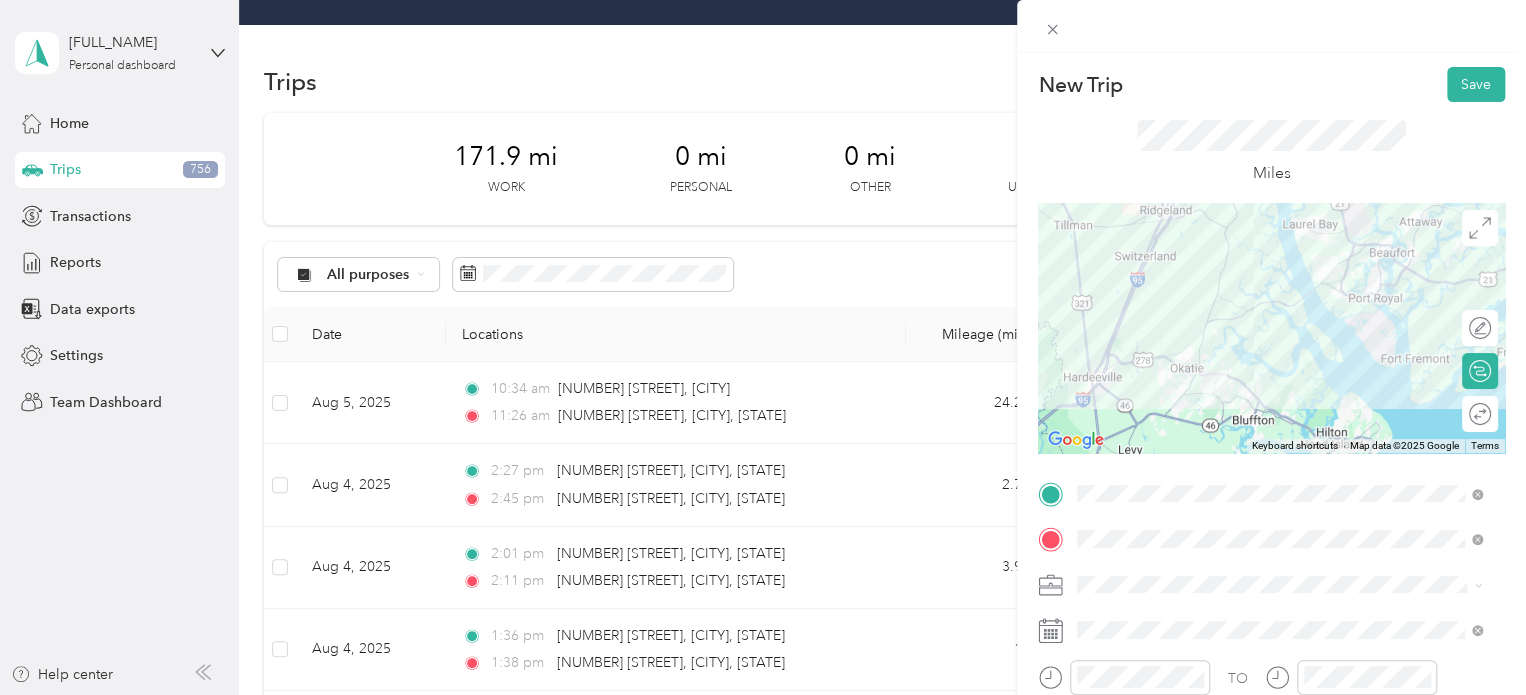 click on "Work" at bounding box center [1279, 330] 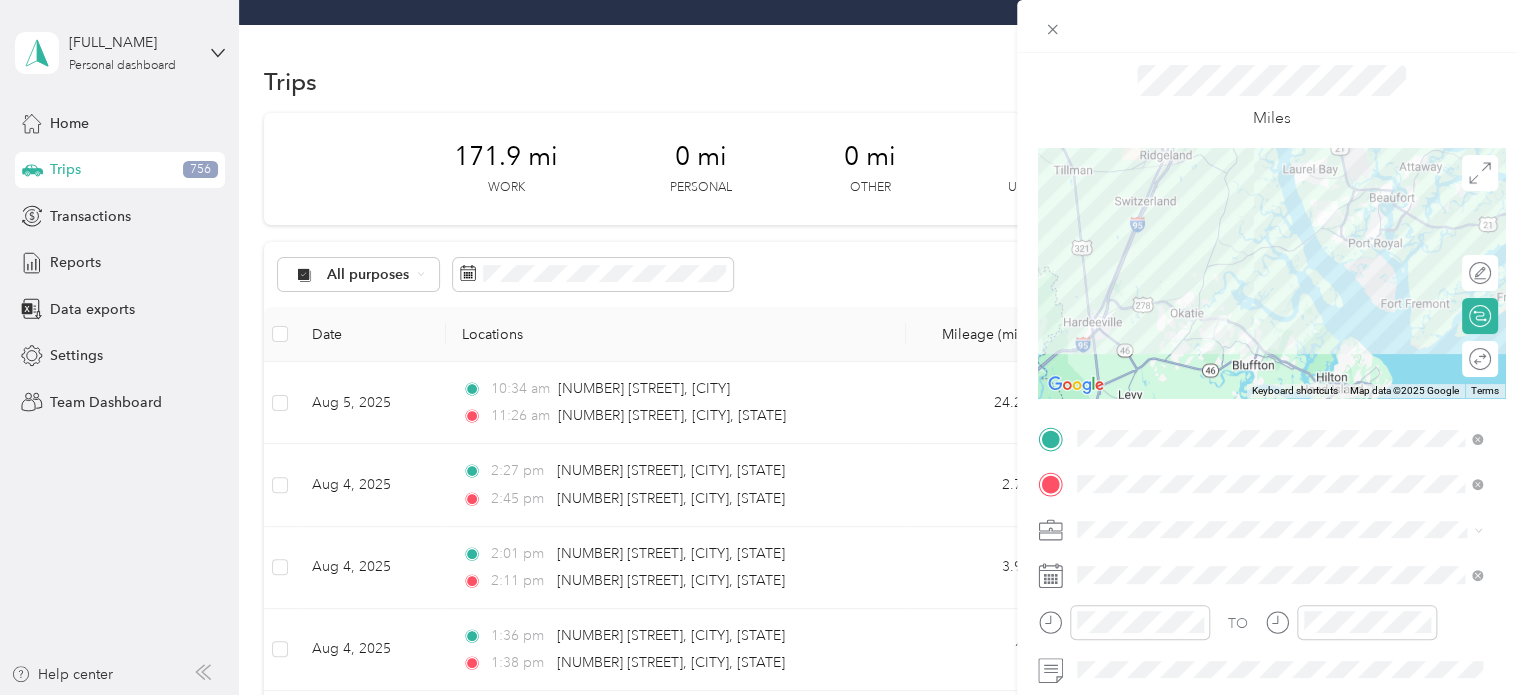 scroll, scrollTop: 100, scrollLeft: 0, axis: vertical 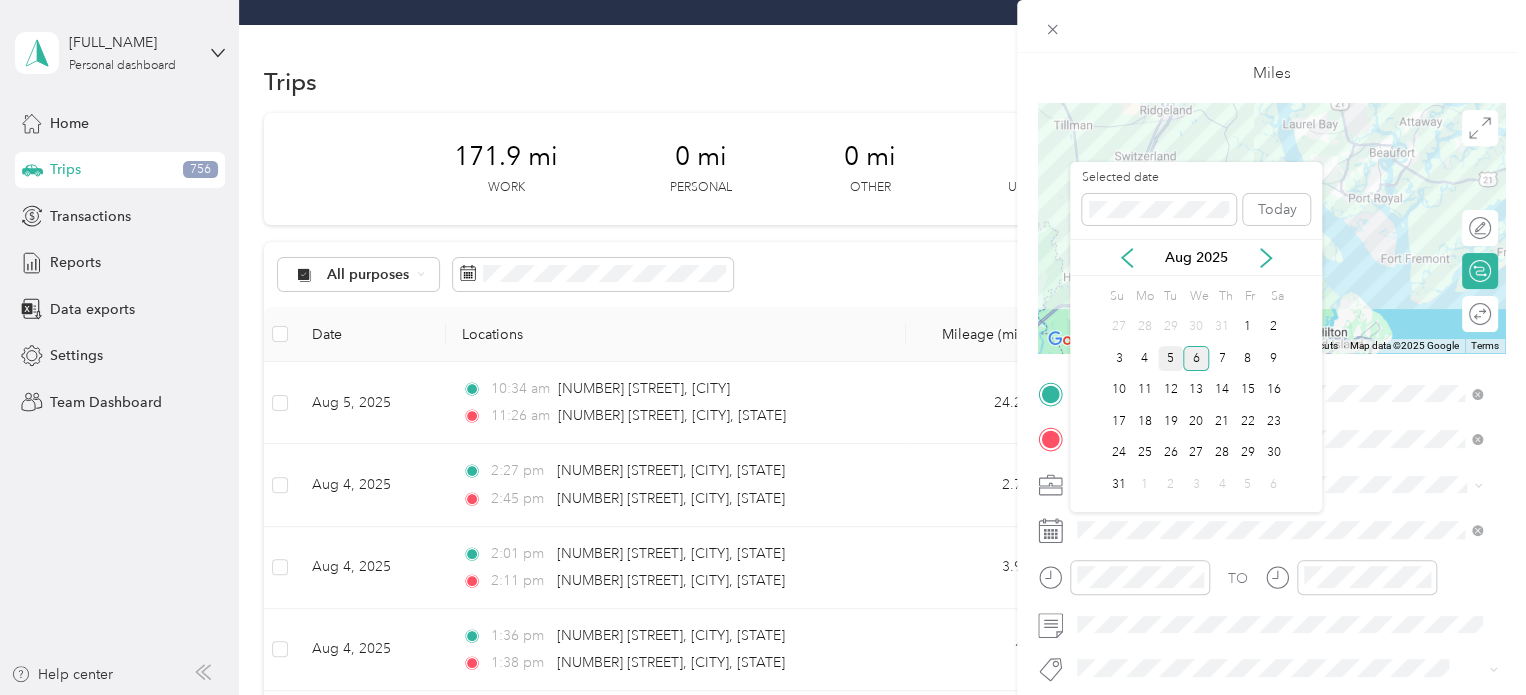 click on "5" at bounding box center [1171, 358] 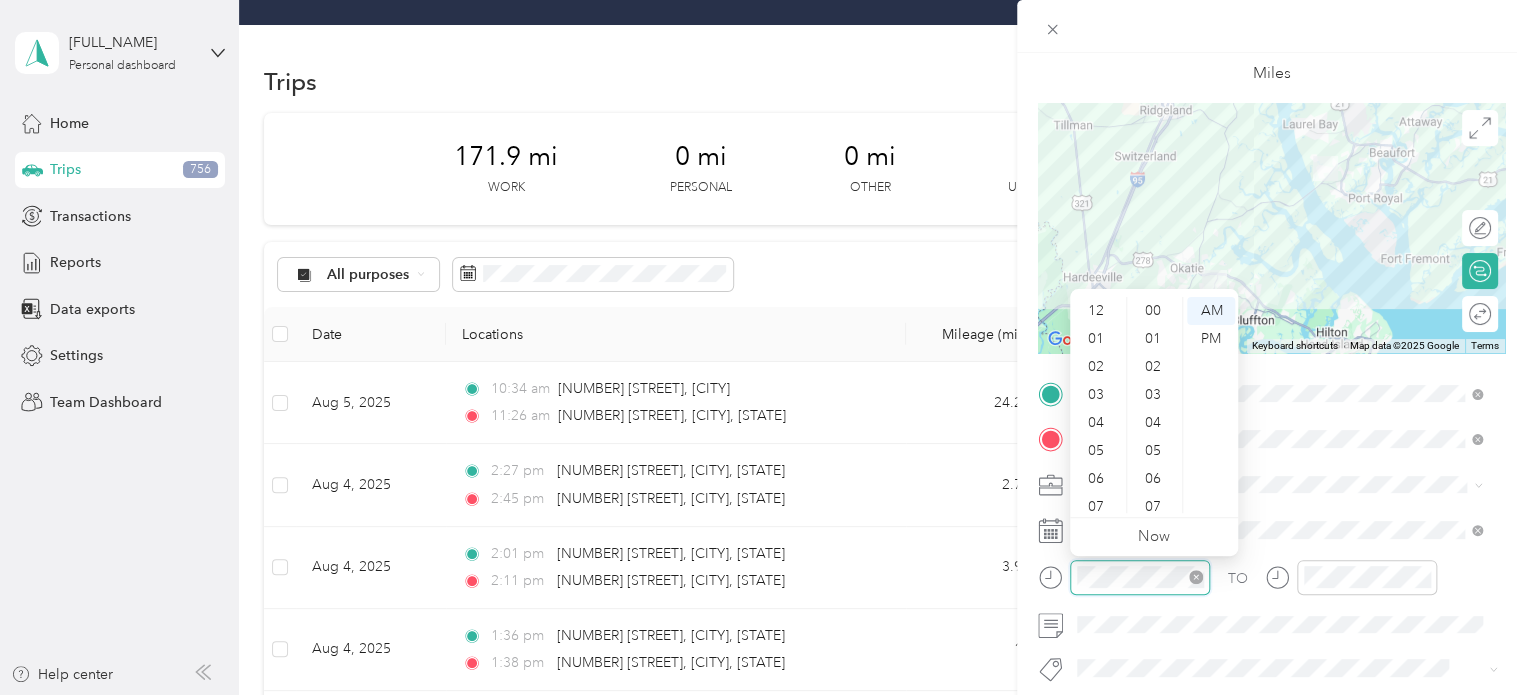 scroll, scrollTop: 756, scrollLeft: 0, axis: vertical 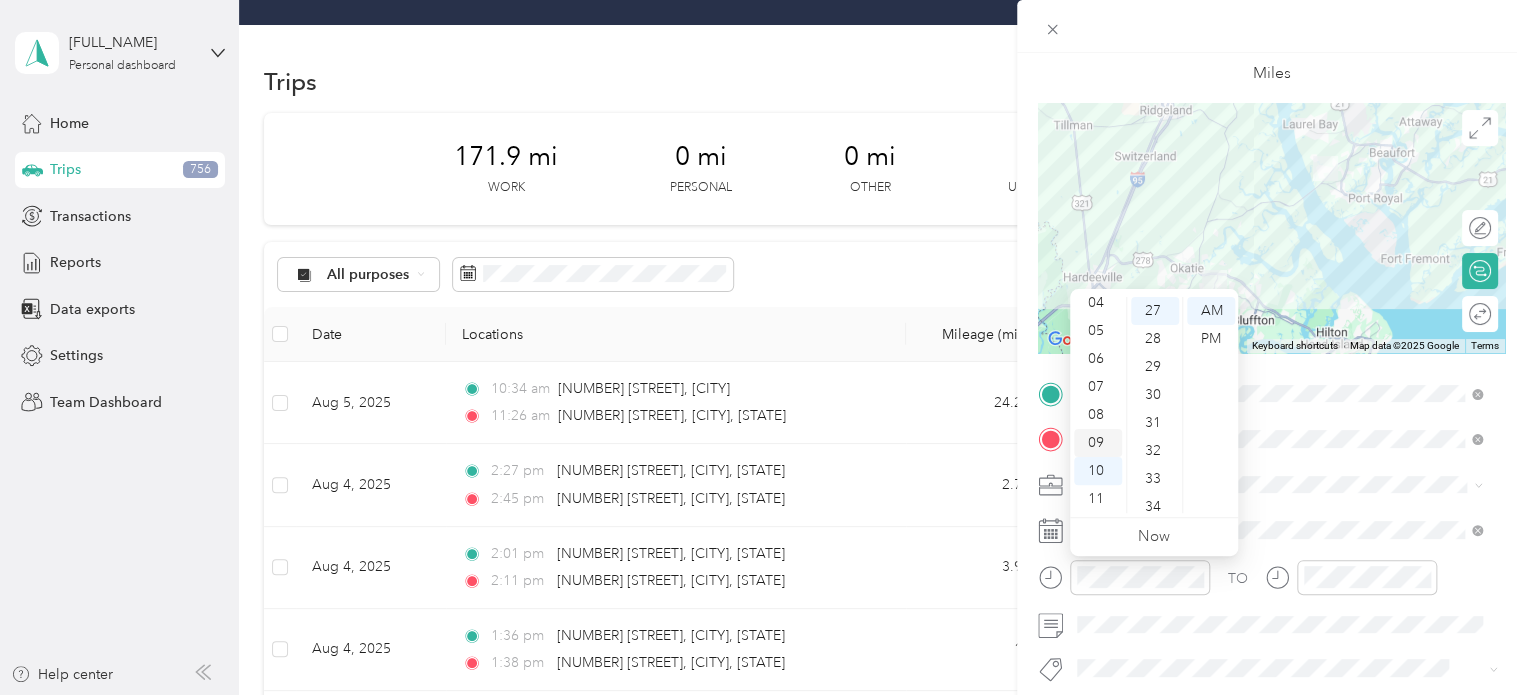 click on "09" at bounding box center [1098, 443] 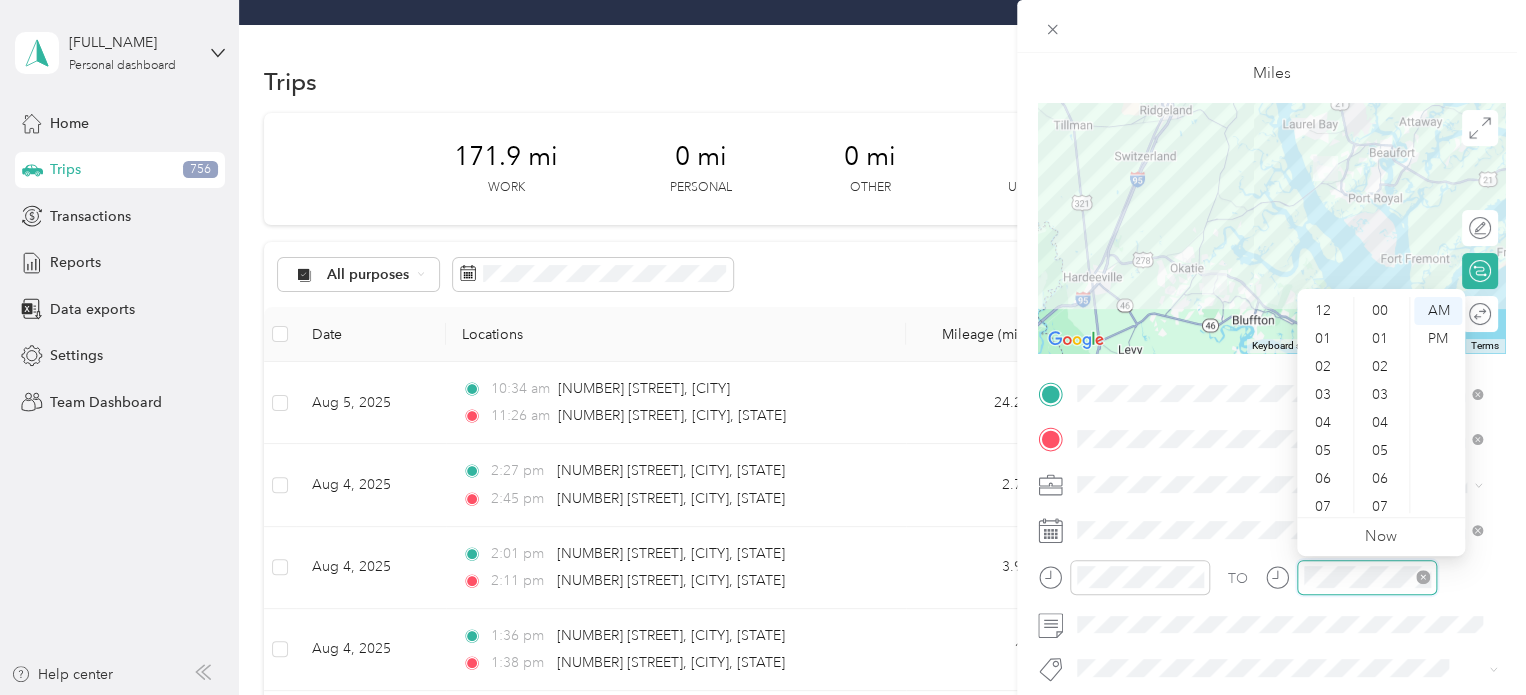 scroll, scrollTop: 756, scrollLeft: 0, axis: vertical 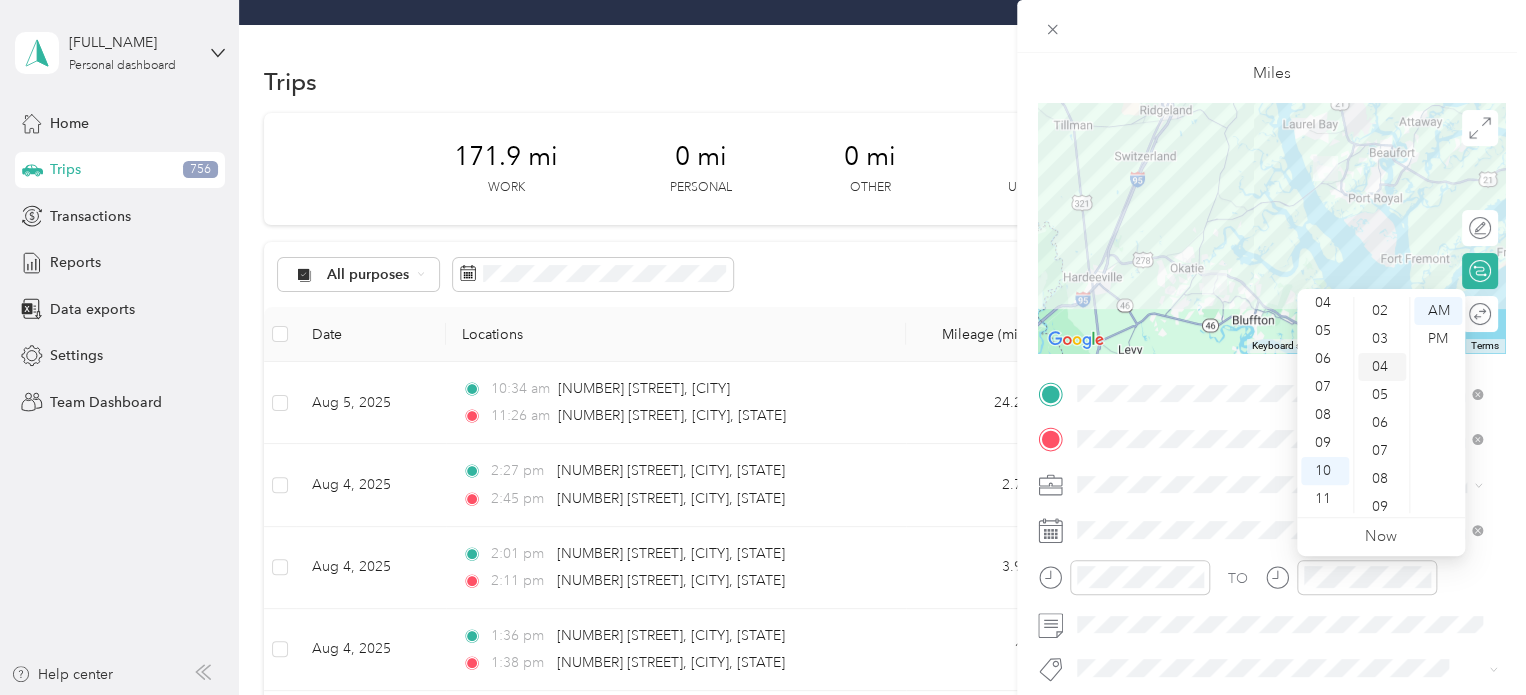 click on "04" at bounding box center (1382, 367) 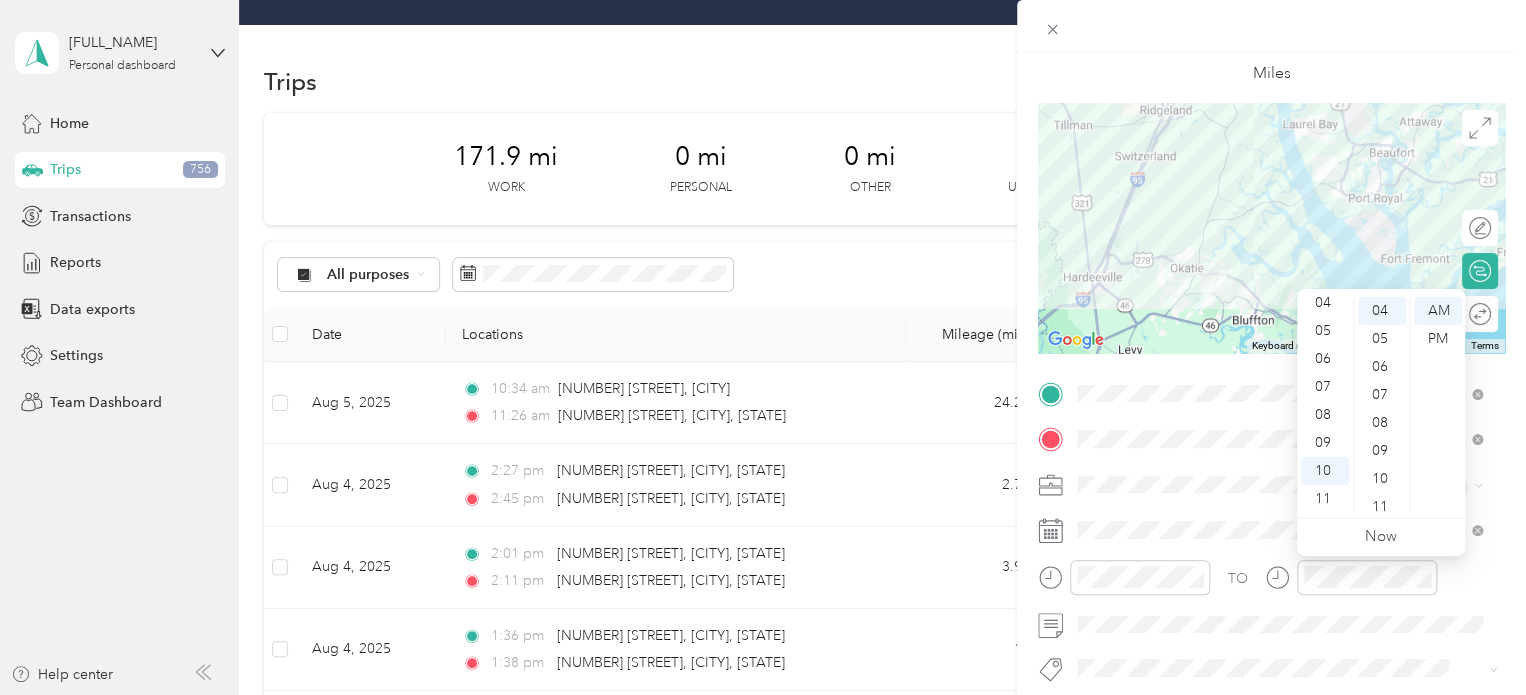click at bounding box center (1287, 485) 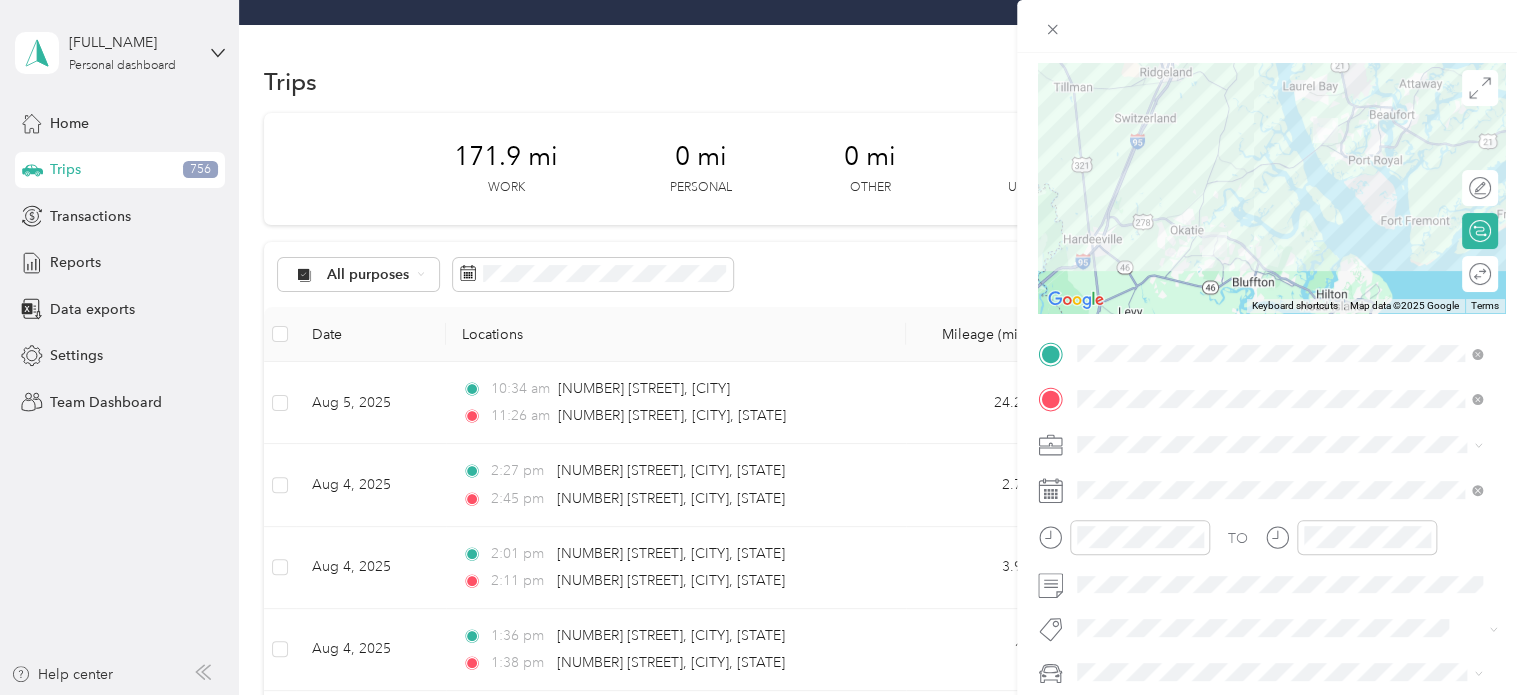 scroll, scrollTop: 0, scrollLeft: 0, axis: both 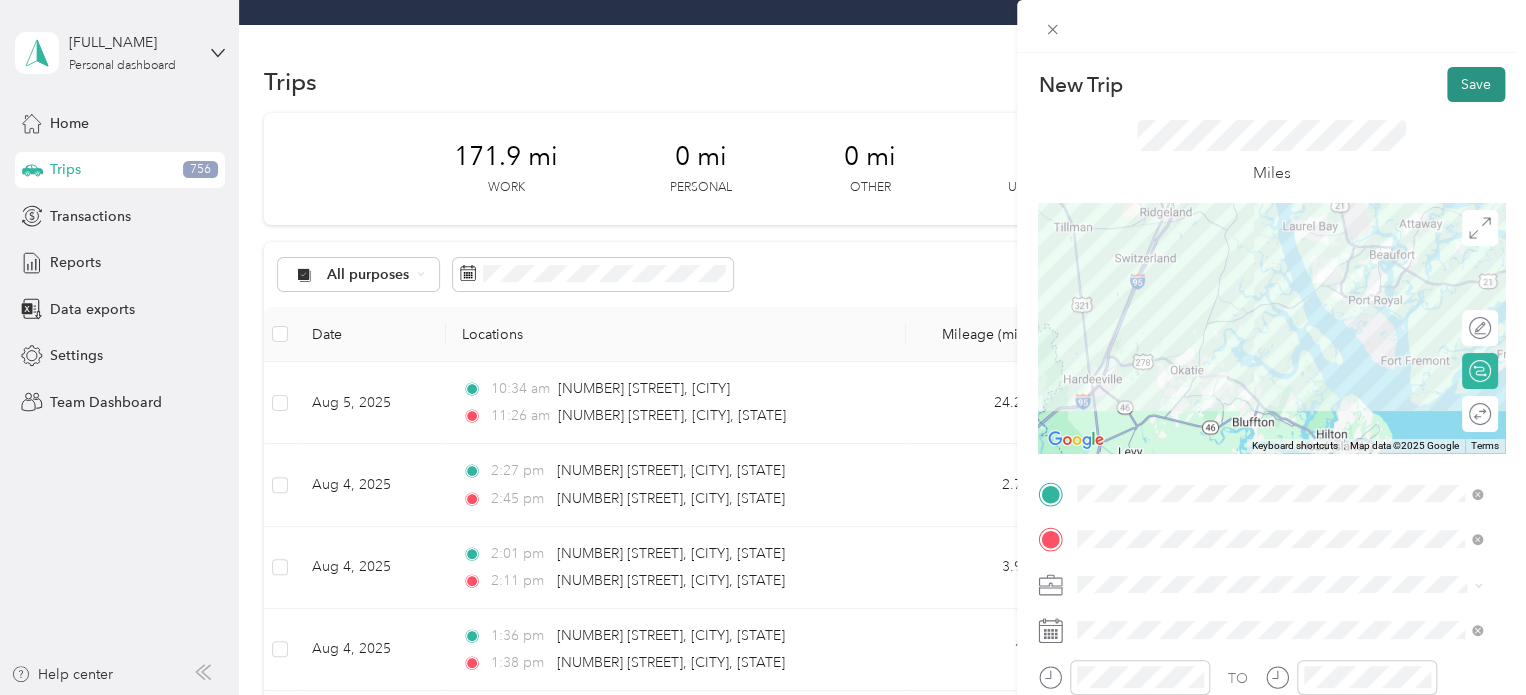 click on "Save" at bounding box center [1476, 84] 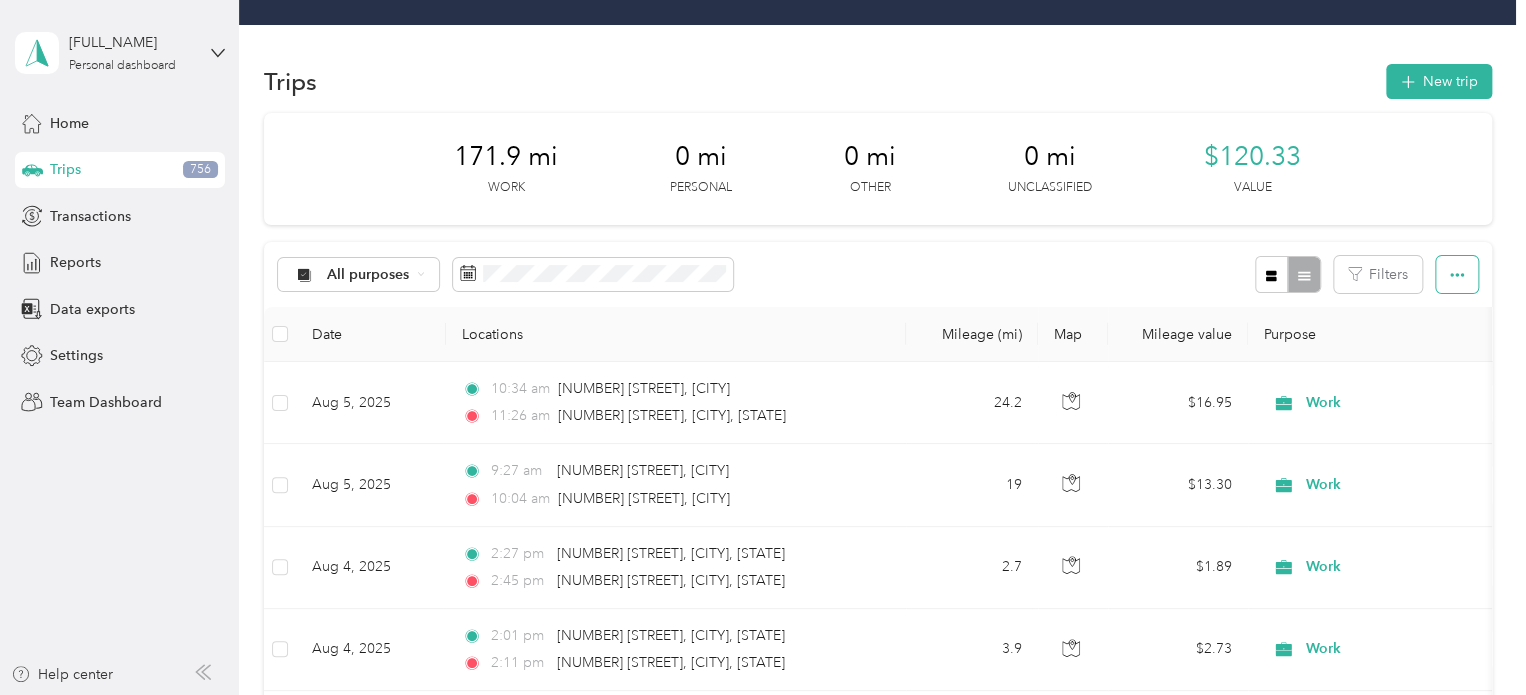 click at bounding box center [1457, 274] 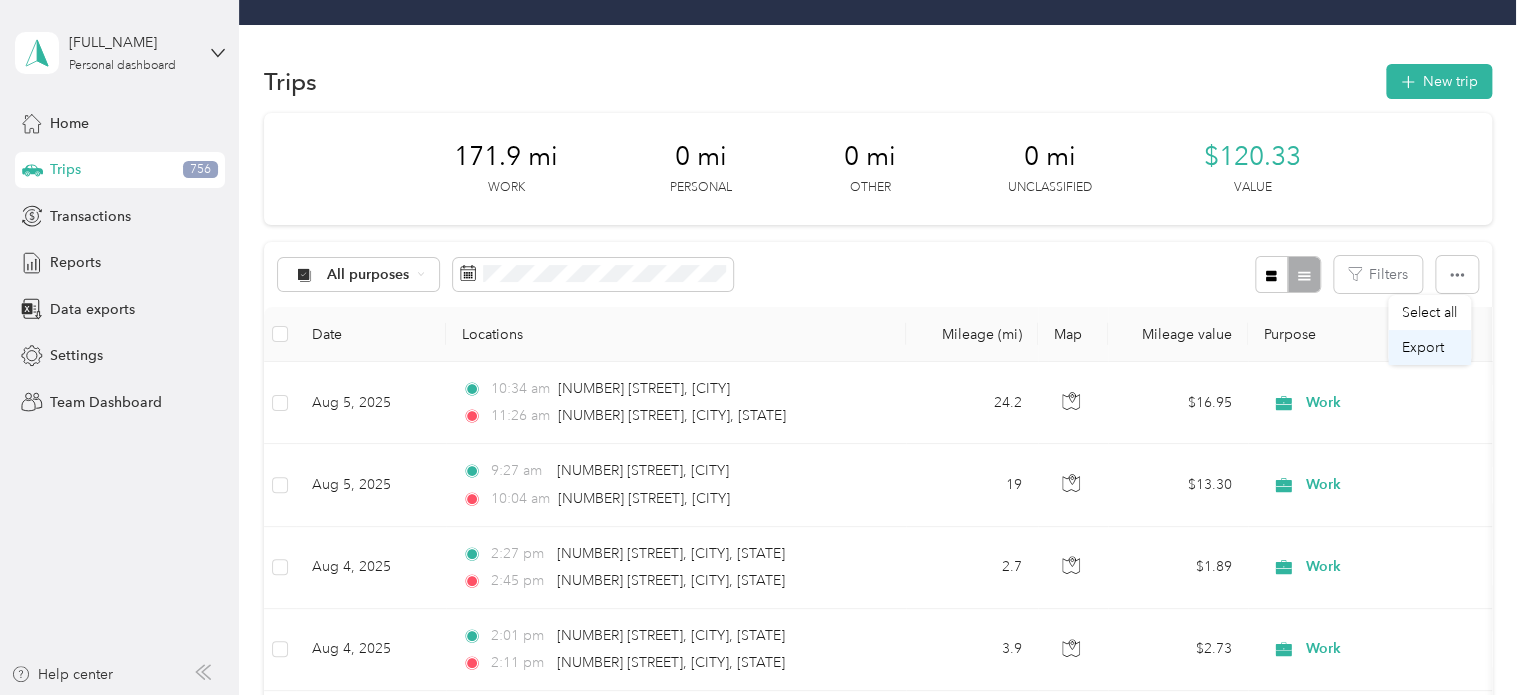 click on "Export" at bounding box center [1423, 347] 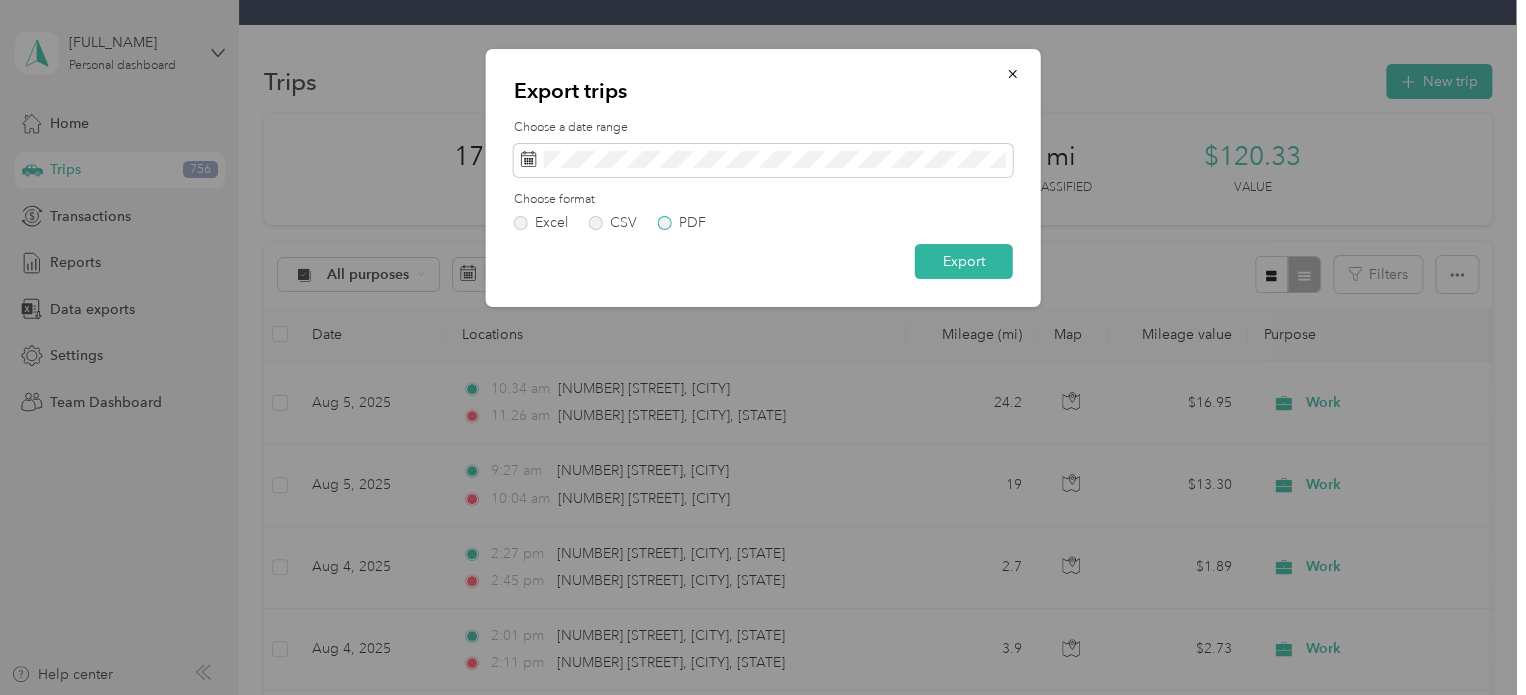 click on "PDF" at bounding box center [682, 223] 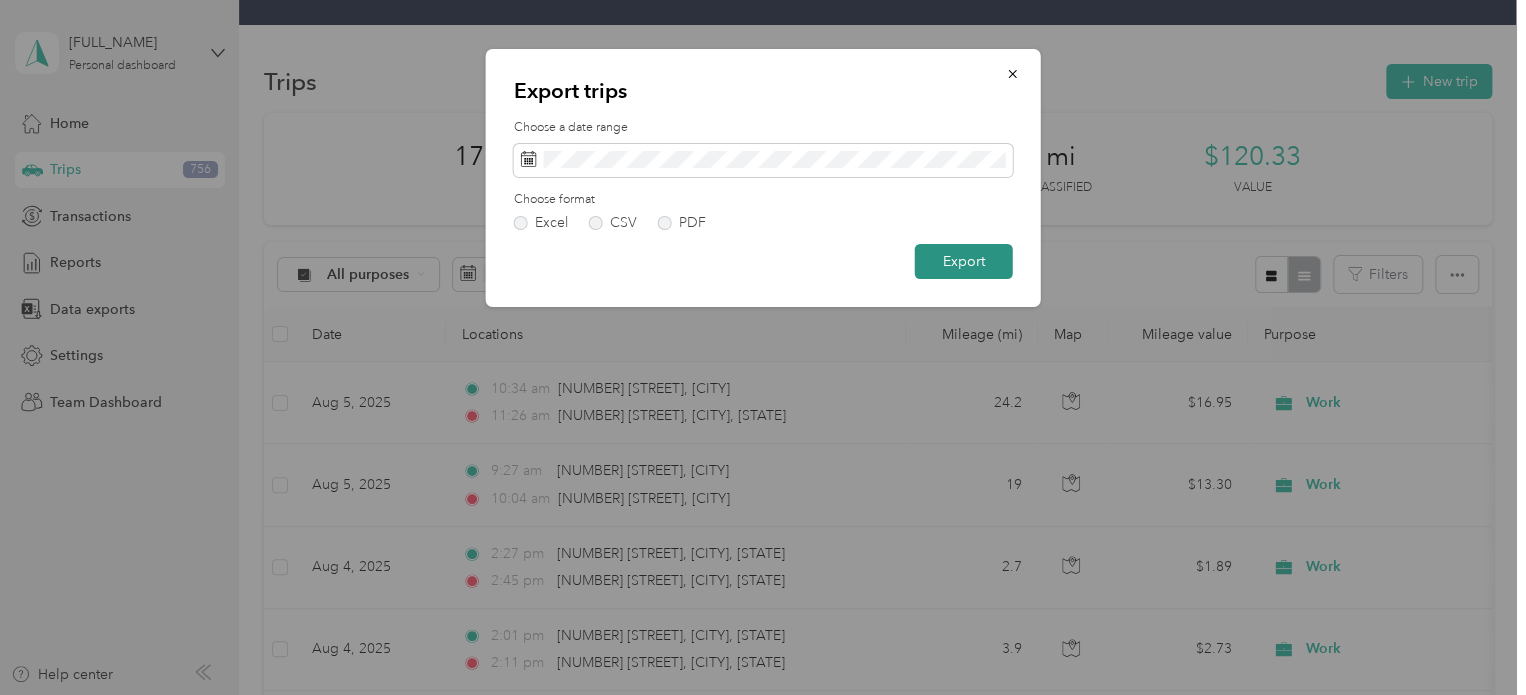 click on "Export" at bounding box center (964, 261) 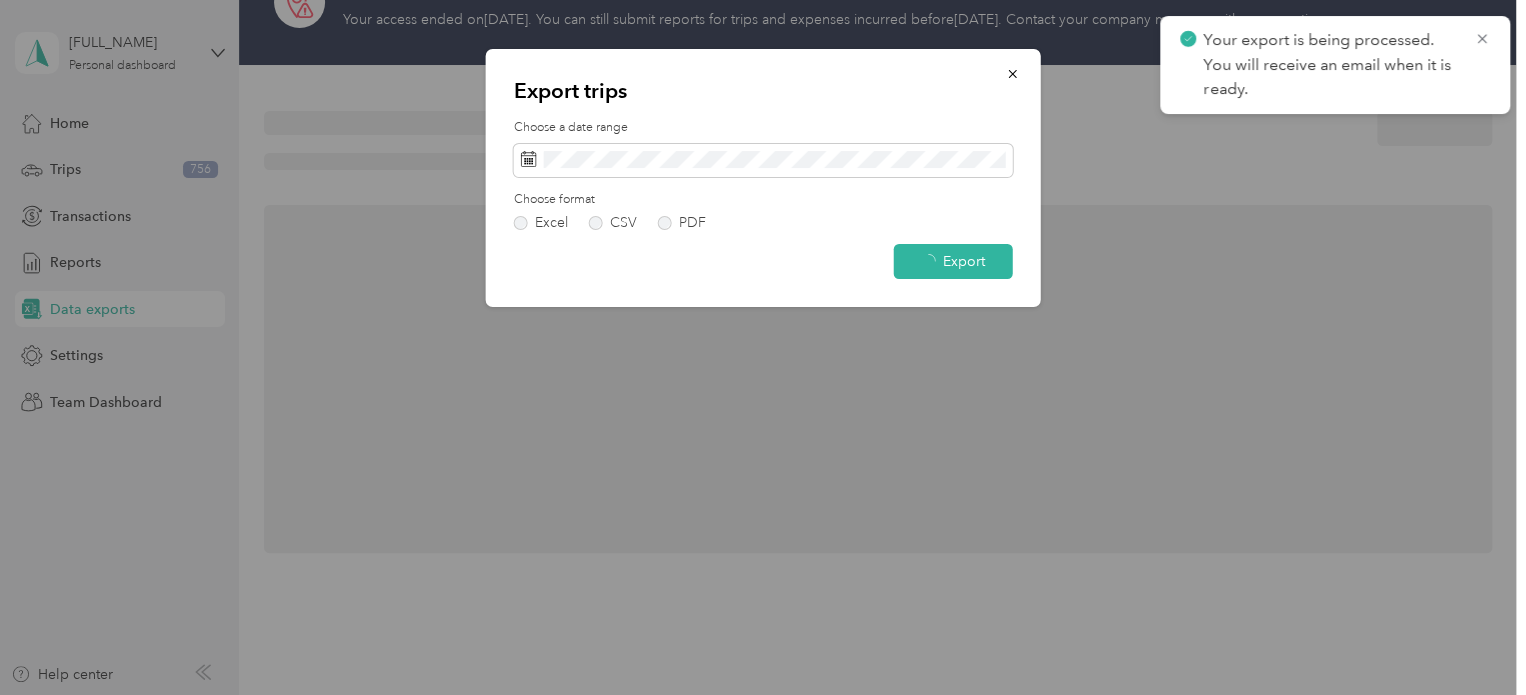 scroll, scrollTop: 100, scrollLeft: 0, axis: vertical 